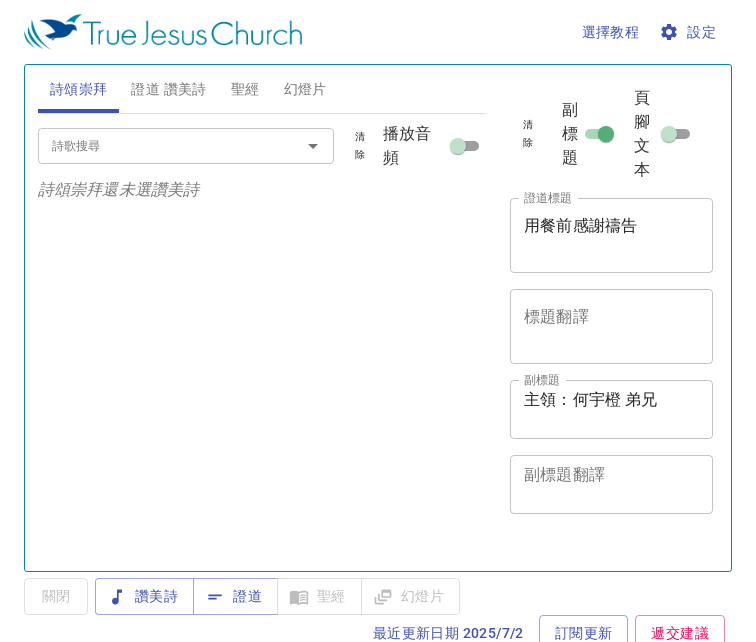 scroll, scrollTop: 0, scrollLeft: 0, axis: both 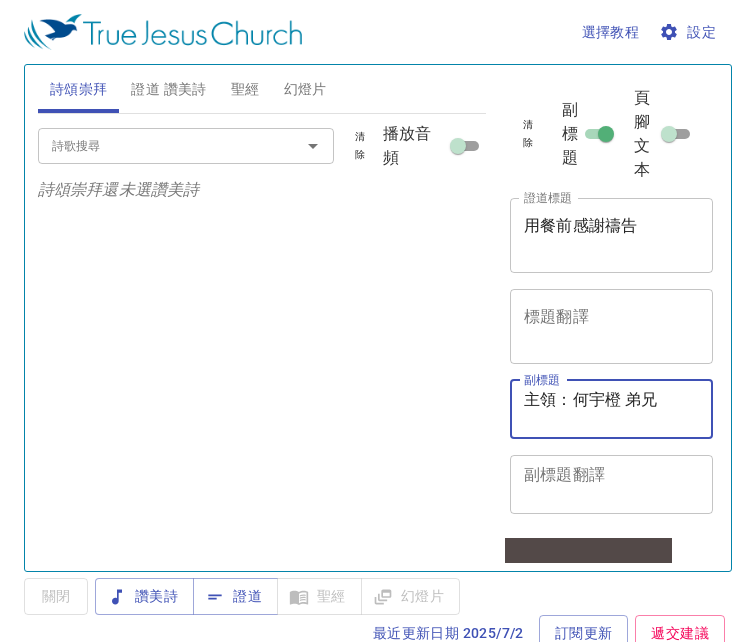 drag, startPoint x: 663, startPoint y: 404, endPoint x: 480, endPoint y: 375, distance: 185.28357 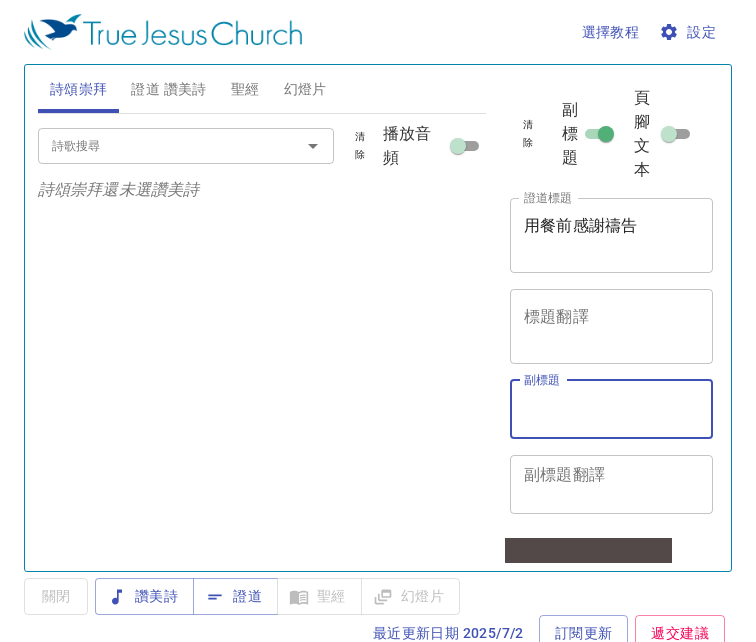 type 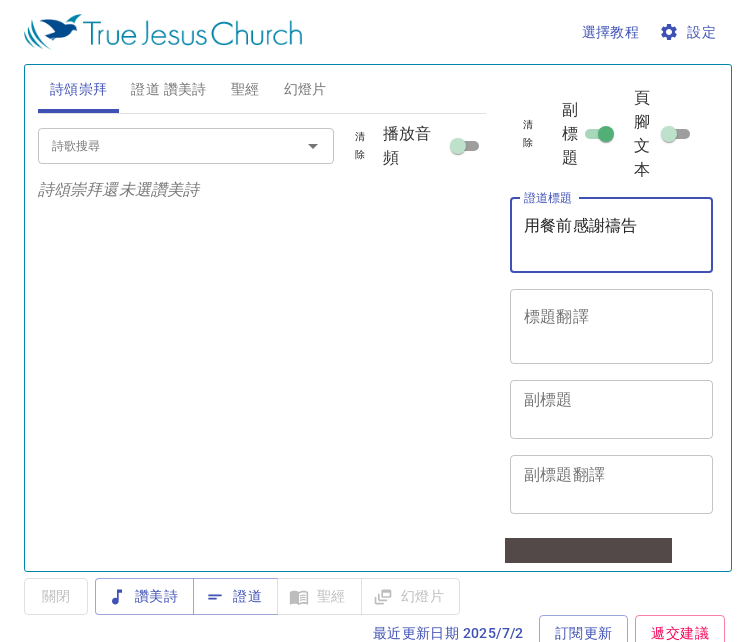 drag, startPoint x: 661, startPoint y: 220, endPoint x: 480, endPoint y: 218, distance: 181.01105 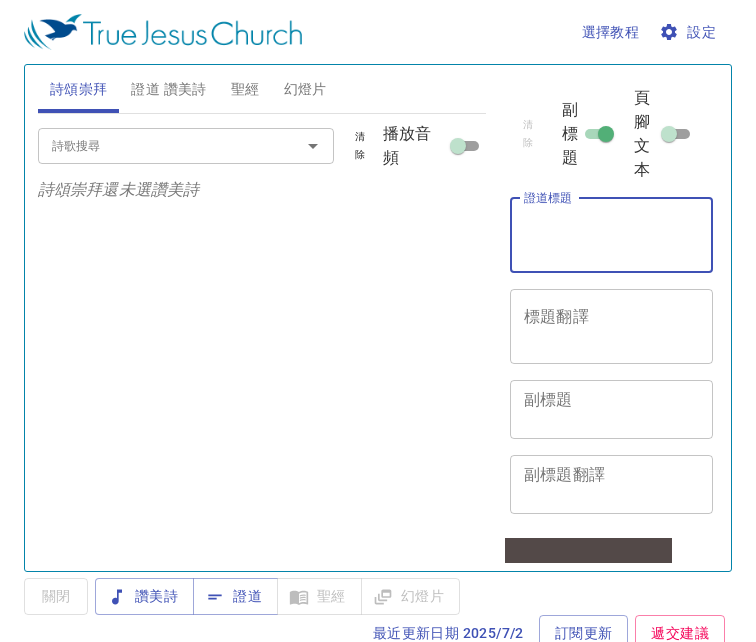 type 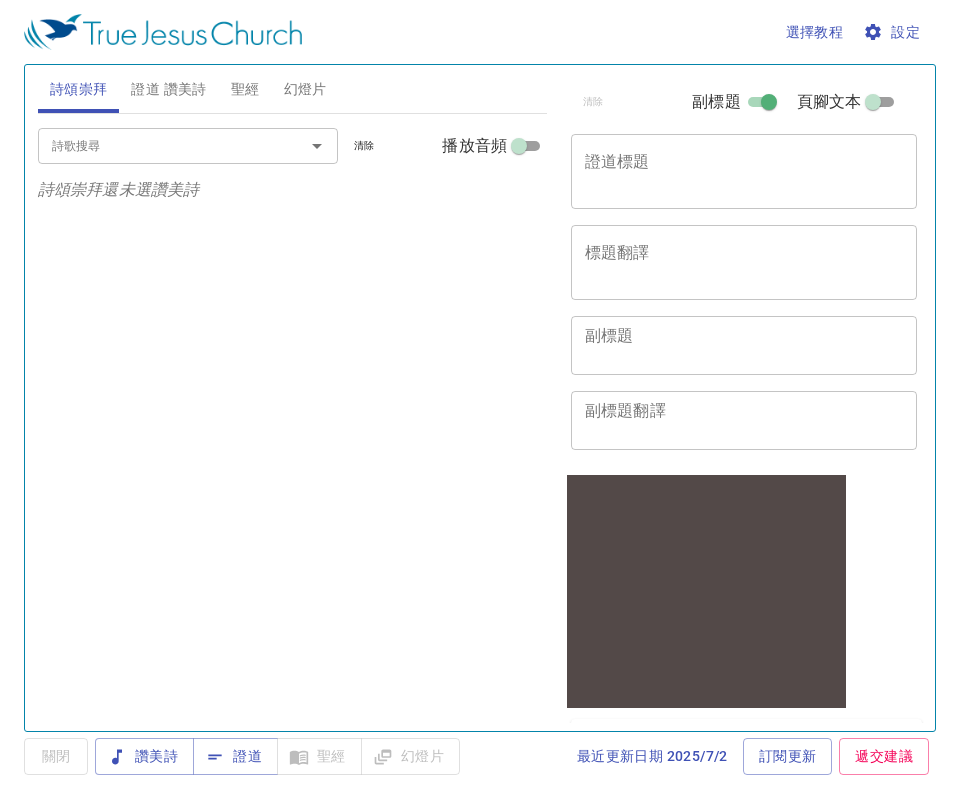 click on "副標題" at bounding box center (769, 106) 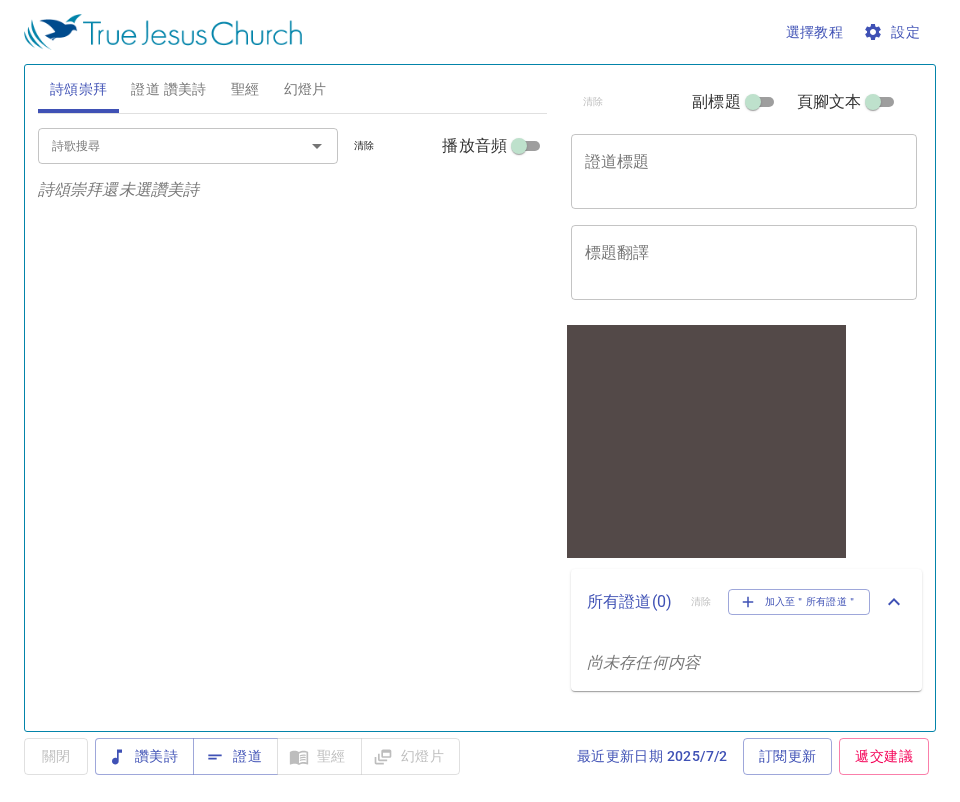 click on "證道標題" at bounding box center [744, 171] 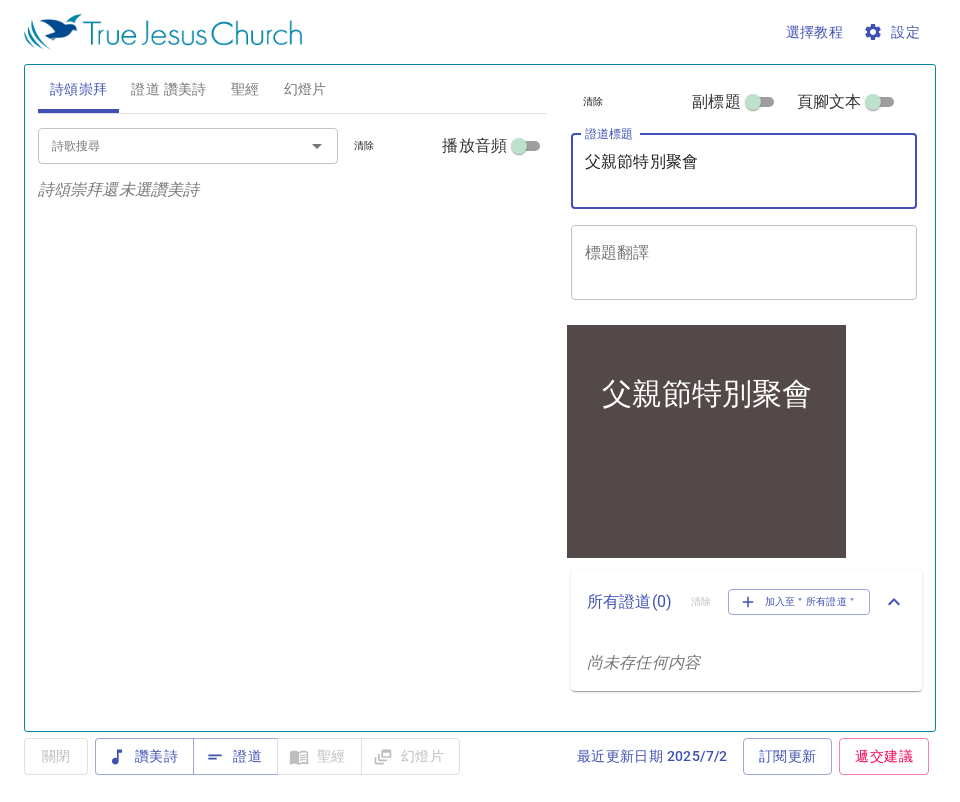 type on "父親節特別聚會" 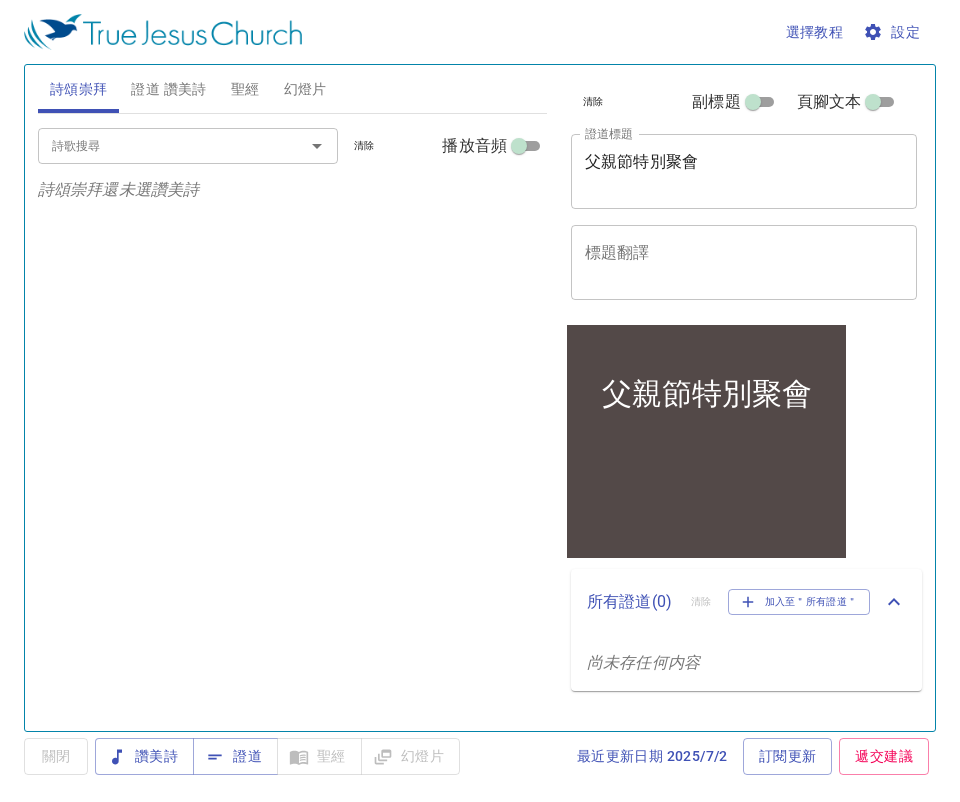 click on "詩歌搜尋 詩歌搜尋   清除 播放音頻 詩頌崇拜還未選讚美詩" at bounding box center (292, 414) 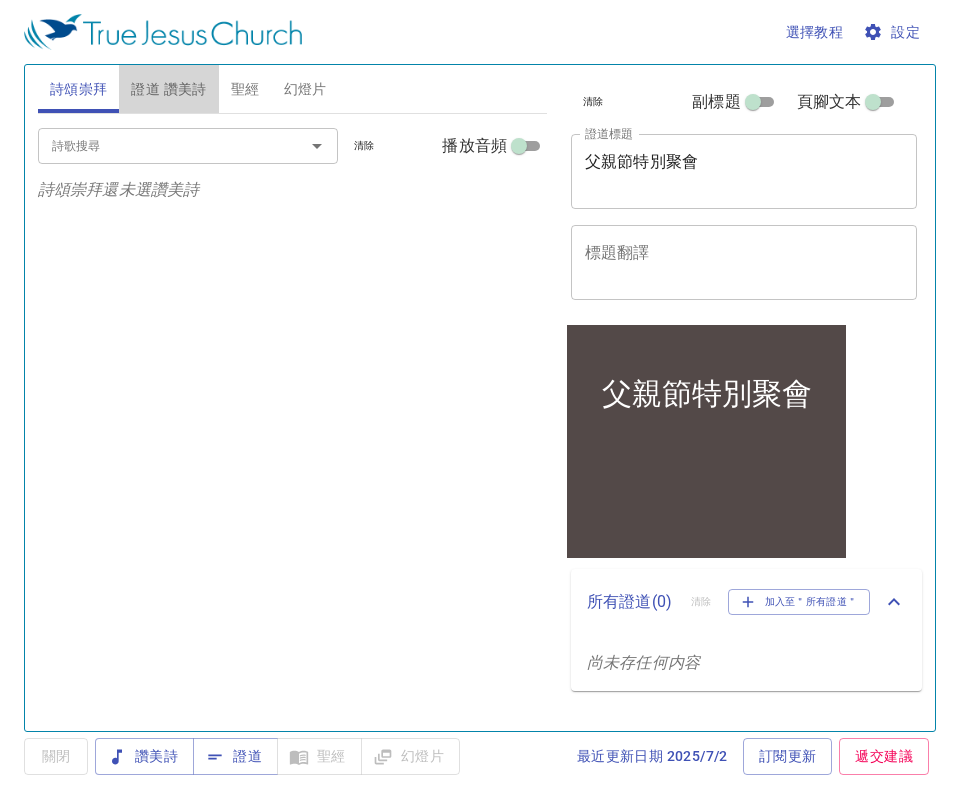 click on "證道 讚美詩" at bounding box center (168, 89) 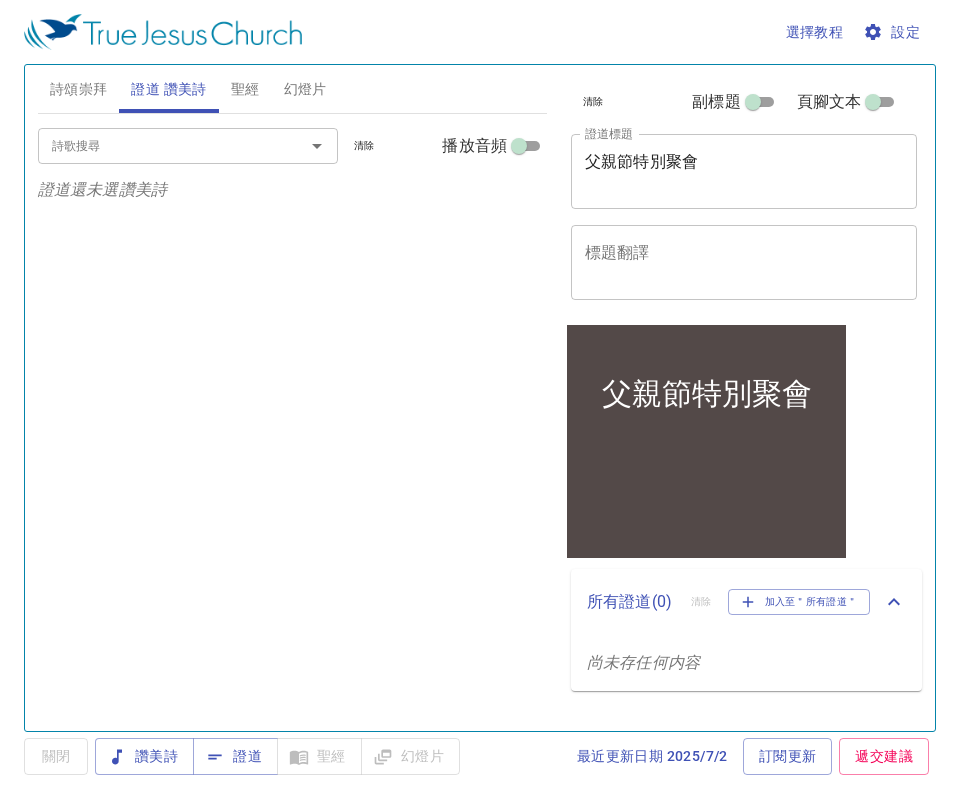 click on "詩歌搜尋 詩歌搜尋   清除 播放音頻" at bounding box center (292, 146) 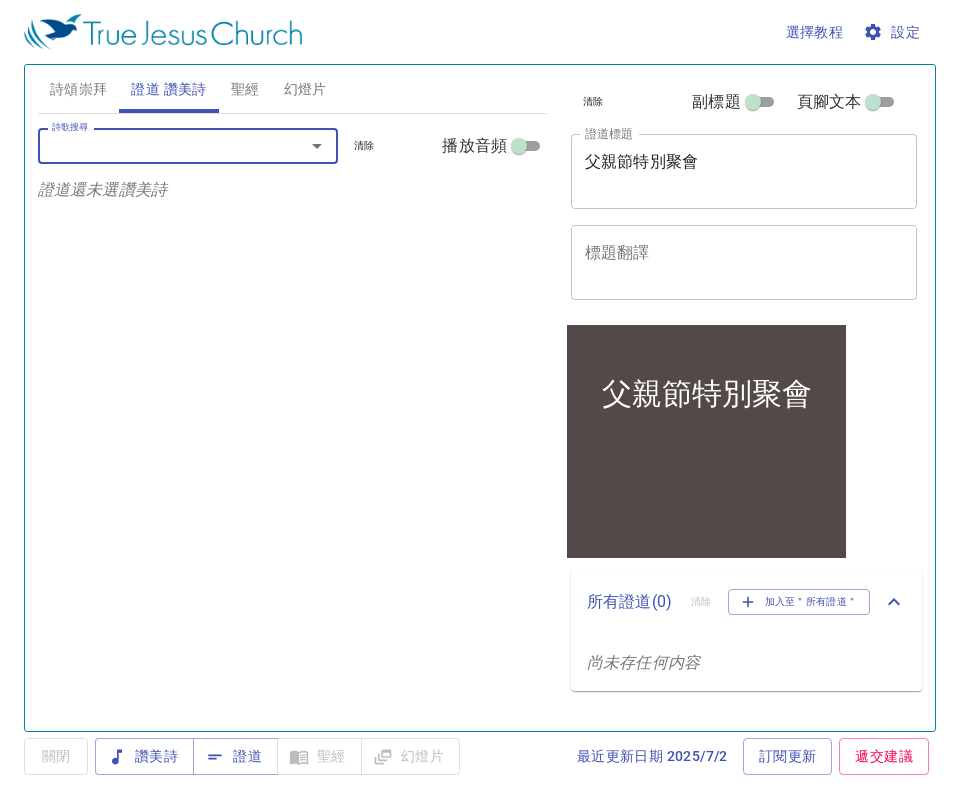 click on "詩歌搜尋" at bounding box center [158, 145] 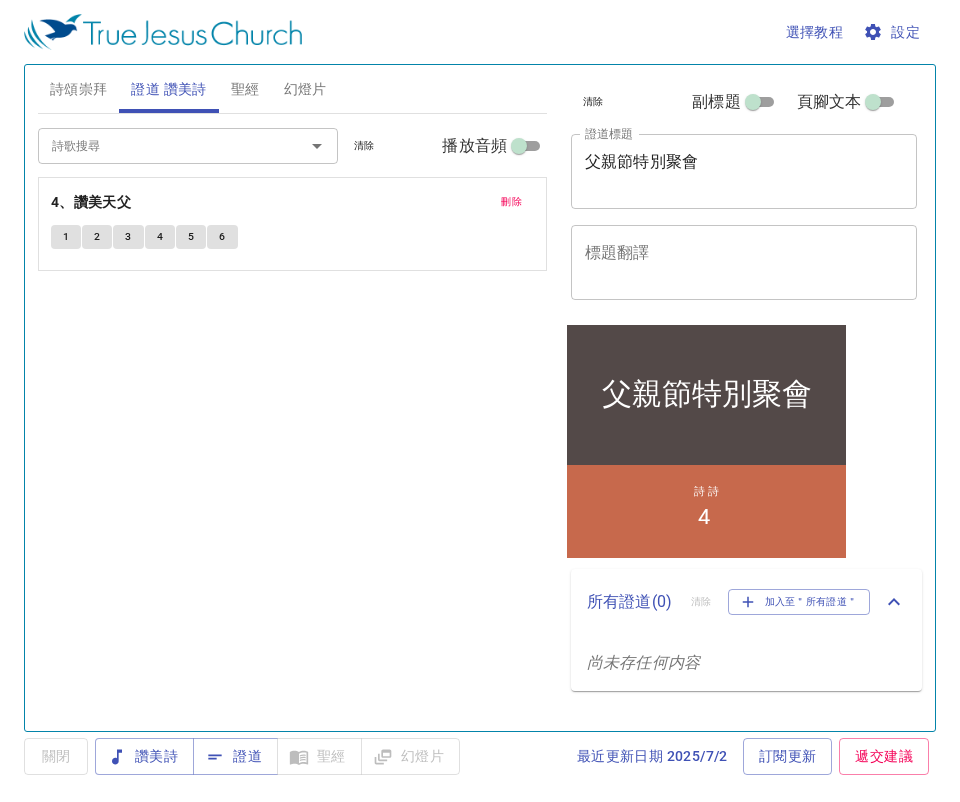 click on "詩歌搜尋 詩歌搜尋   清除 播放音頻 刪除 4、讚美天父   1 2 3 4 5 6" at bounding box center [292, 414] 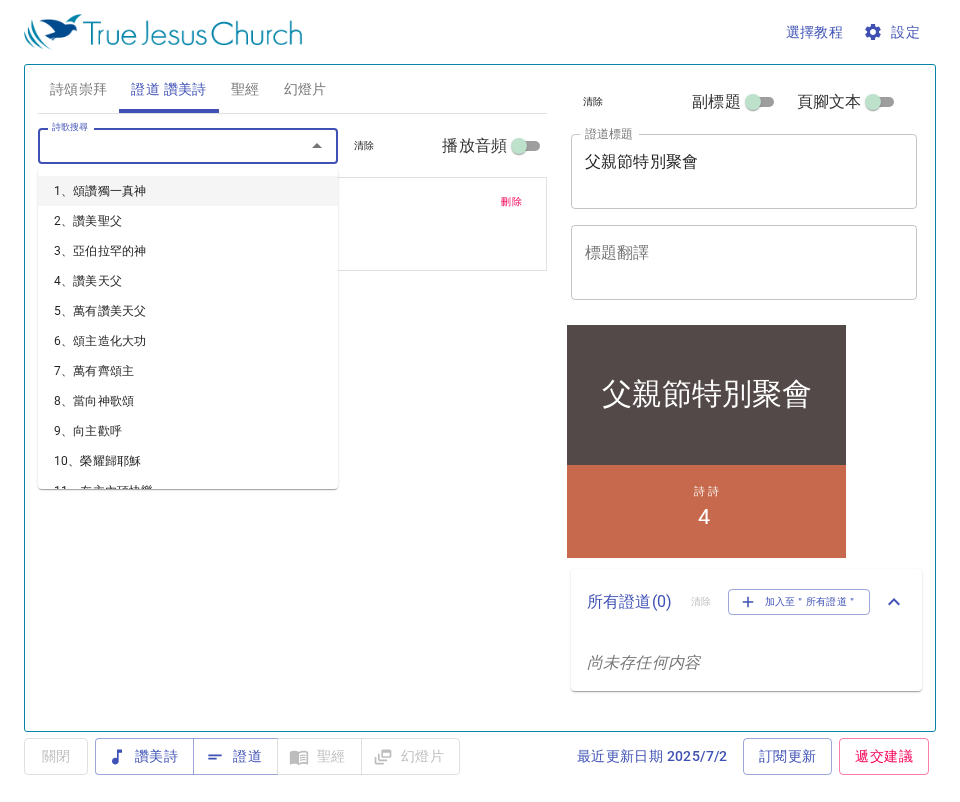 type on "5" 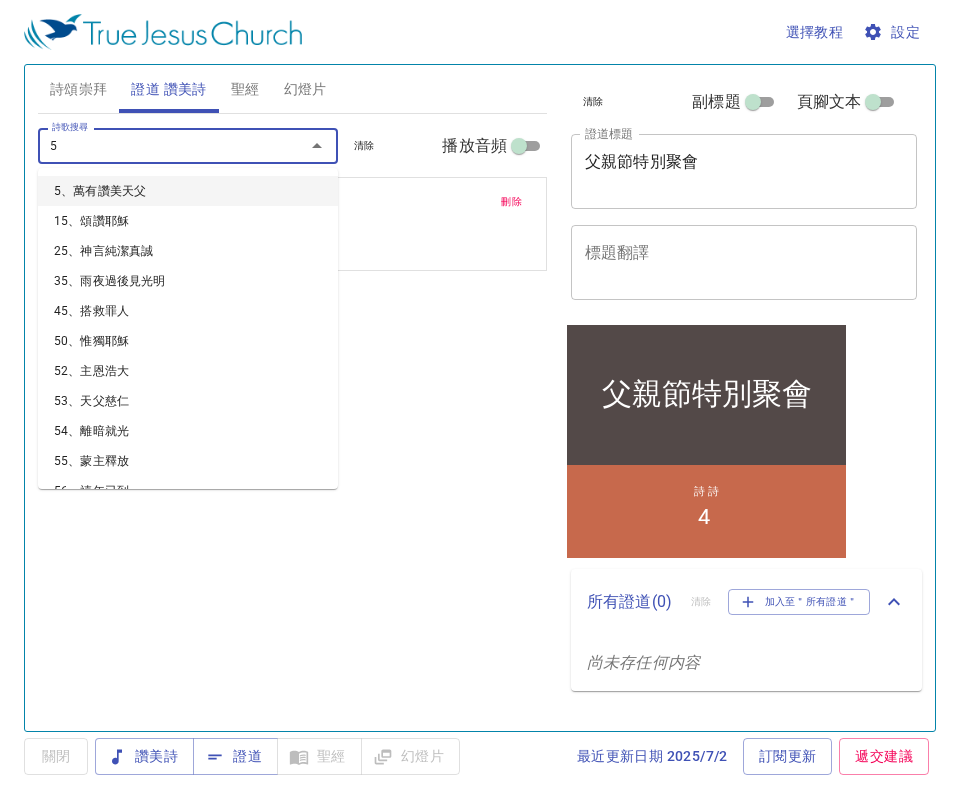 type 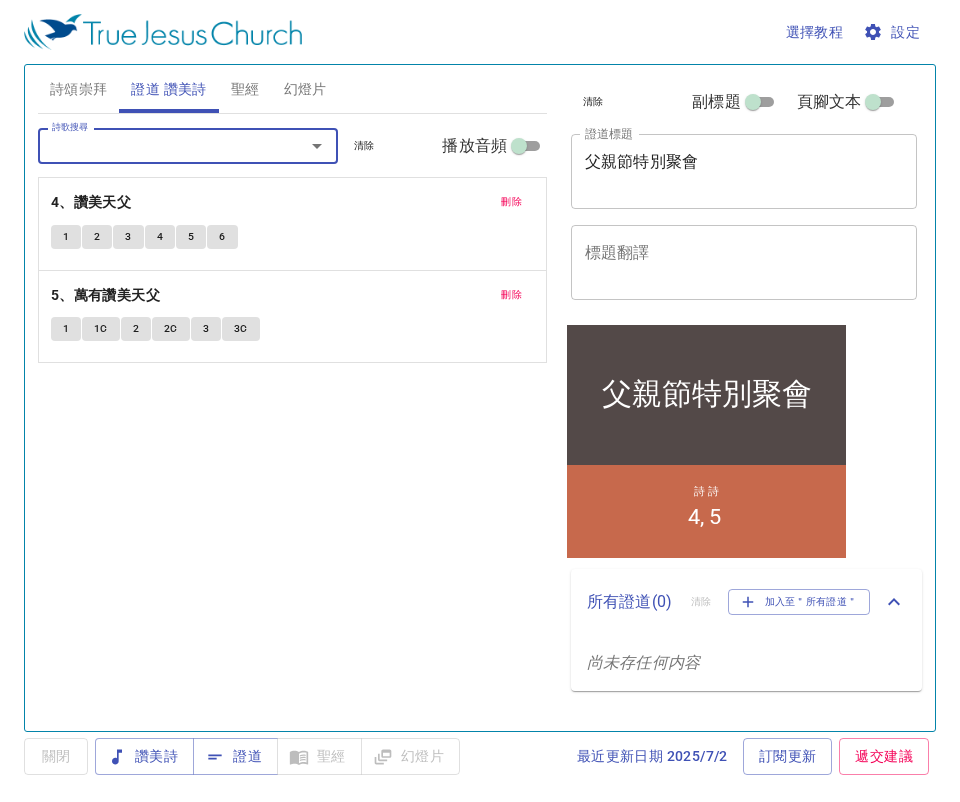 click on "詩歌搜尋 詩歌搜尋   清除 播放音頻 刪除 4、讚美天父   1 2 3 4 5 6 刪除 5、萬有讚美天父   1 1C 2 2C 3 3C" at bounding box center (292, 414) 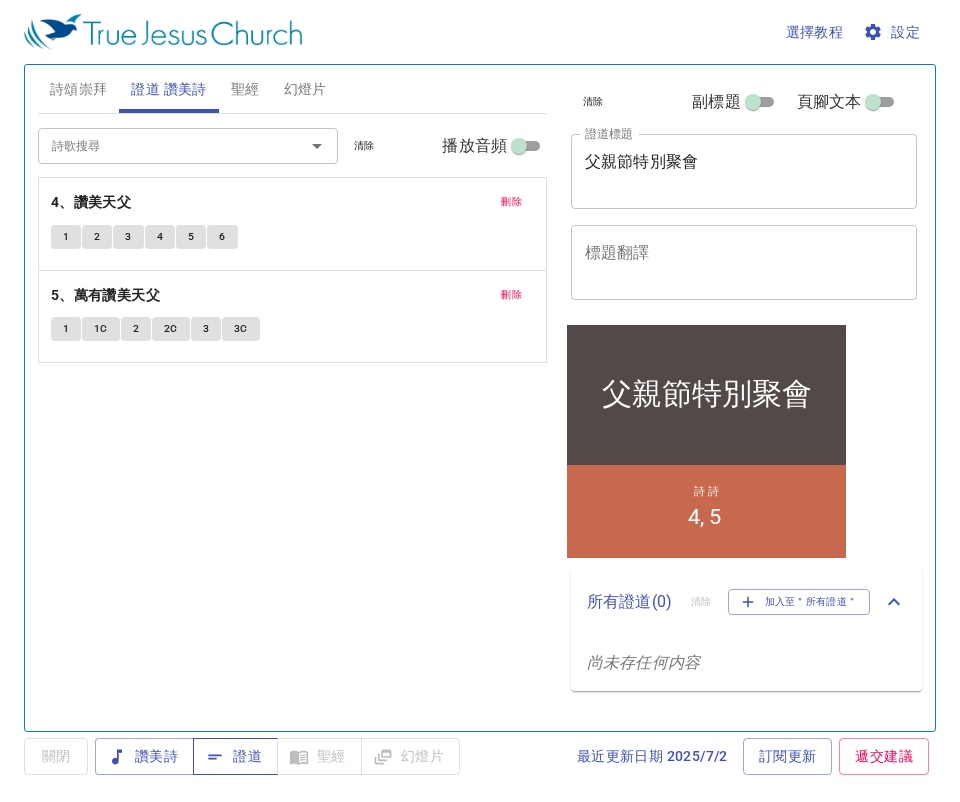 click on "證道" at bounding box center [235, 756] 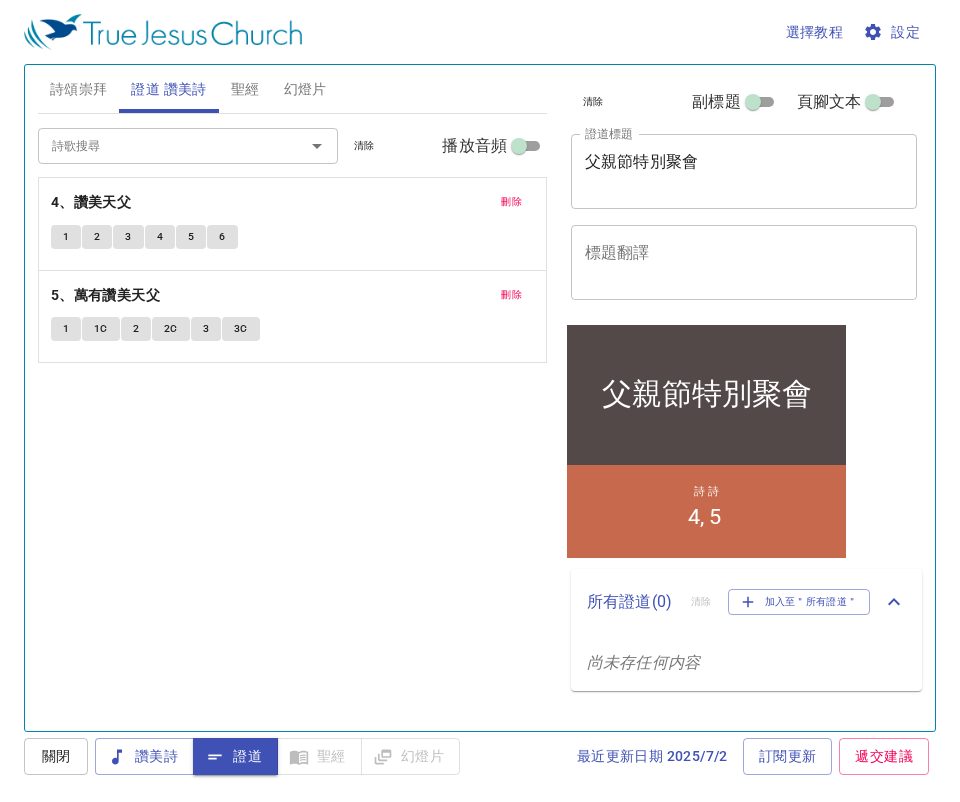click on "設定" at bounding box center [893, 32] 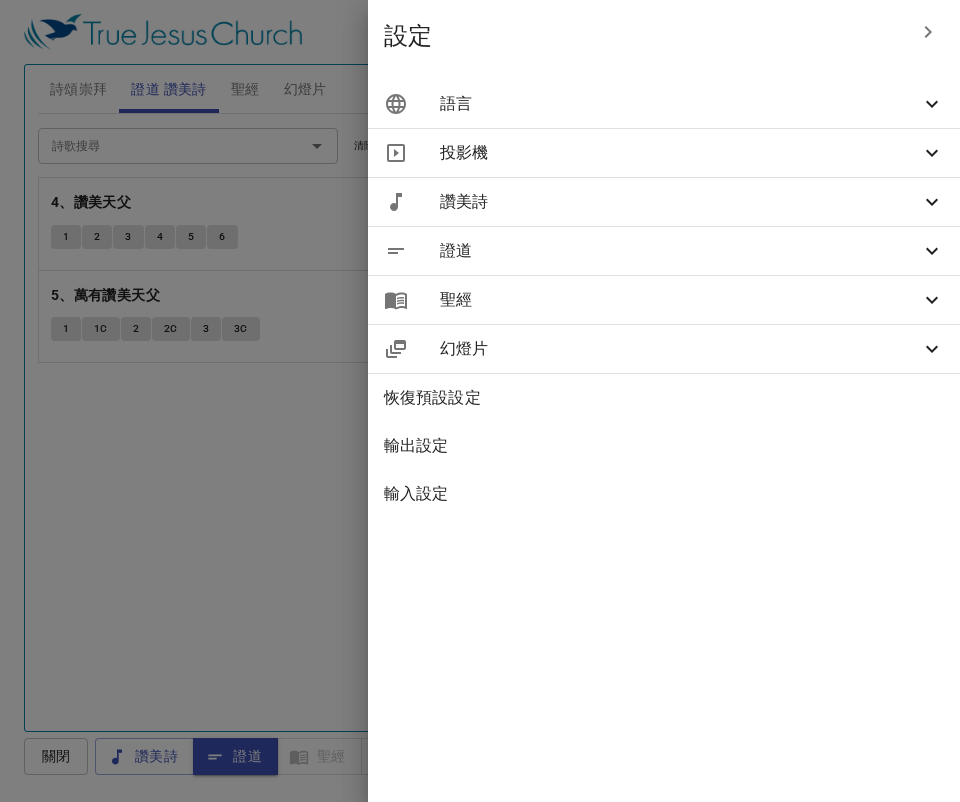 click on "語言" at bounding box center (680, 104) 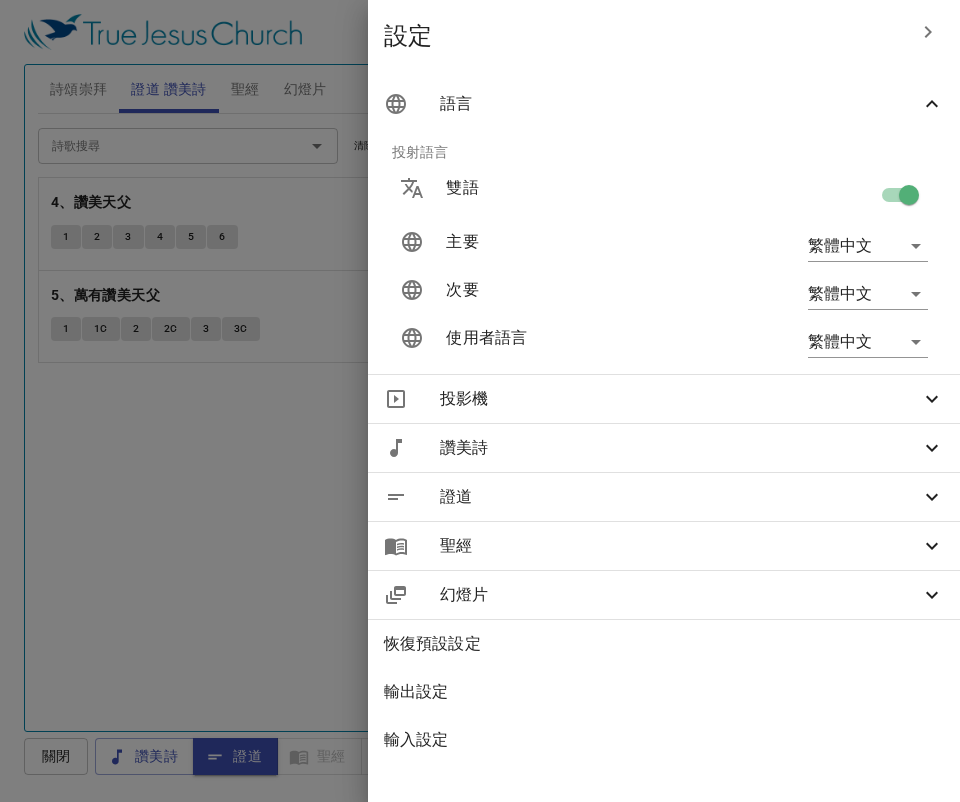 drag, startPoint x: 892, startPoint y: 196, endPoint x: 887, endPoint y: 208, distance: 13 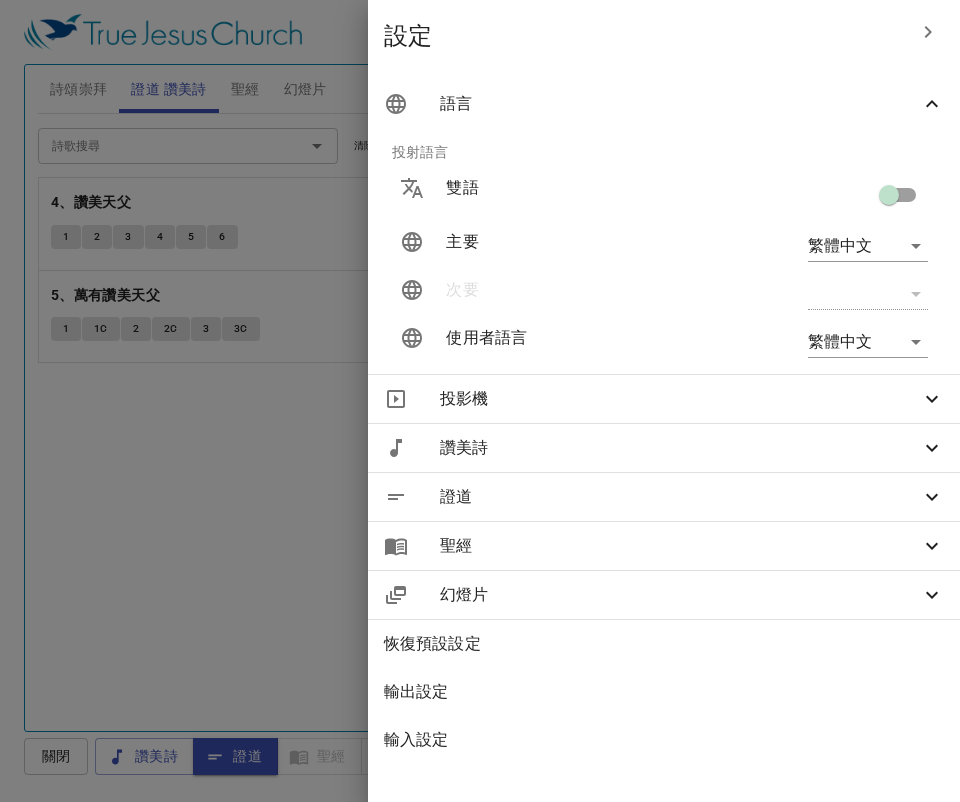 click at bounding box center [480, 401] 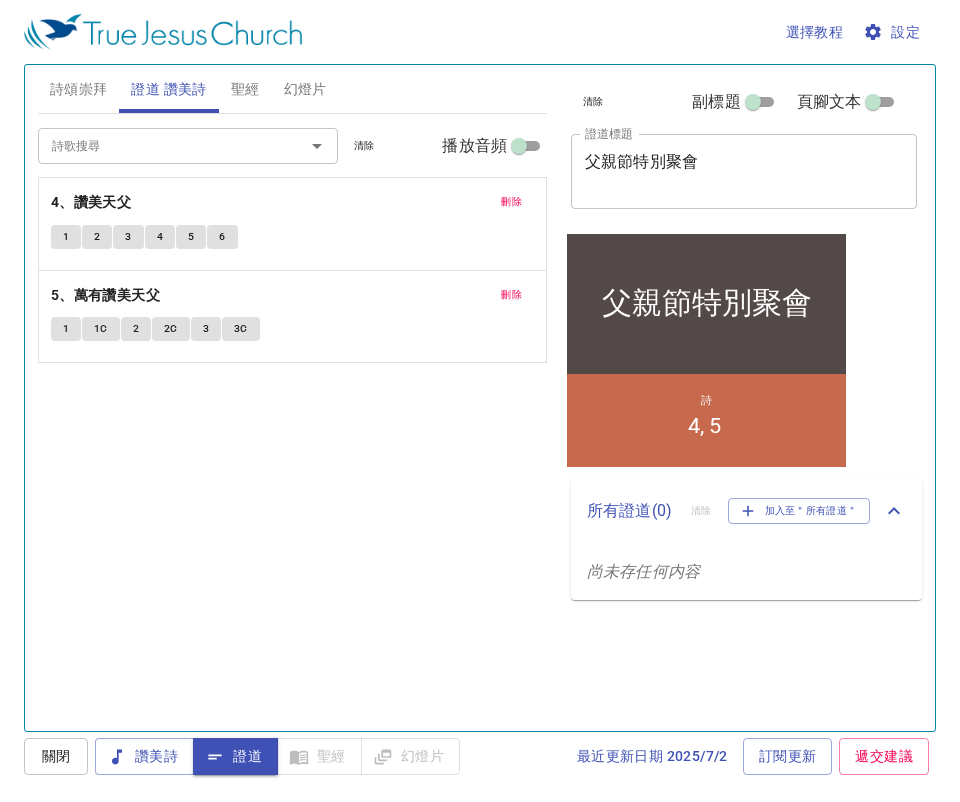 click on "選擇教程 設定 詩頌崇拜 證道 讚美詩 聖經 幻燈片 詩歌搜尋 詩歌搜尋   清除 播放音頻 詩頌崇拜還未選讚美詩 詩歌搜尋 詩歌搜尋   清除 播放音頻 刪除 4、讚美天父   1 2 3 4 5 6 刪除 5、萬有讚美天父   1 1C 2 2C 3 3C 創世記 1 挑選聖經章節 (Ctrl + /) 挑選聖經章節 (Ctrl + /)   經文歷史   上一節  (←, ↑)     下一節  (→, ↓) 顯示 1 節 顯示 2 節 顯示 3 節 顯示 4 節 顯示 5 節 1 ﻿起初 ，　神 創造 天 地 。 2 地 是 空虛 混沌 ，淵 面 黑暗 ；　神 的靈 運行 在水 面 上 。 3 神 說 ：要有 光 ，就有了光 。 4 神 看 光 是好的 ，就把光 暗 分開了 。 5 神 稱 光 為晝 ，稱 暗 為夜 。有晚上 ，有早晨 ，這是頭一 日 。 6 神 說 ：諸水 之間 要有空氣 ，將水 分 為上下。 7 神 就造出 空氣 ，將空氣 以下 的水 、空氣 以上 的水 分開了 。事就這樣成了 。 8 神 稱 空氣 為天 。有晚上 日 。" at bounding box center (480, 401) 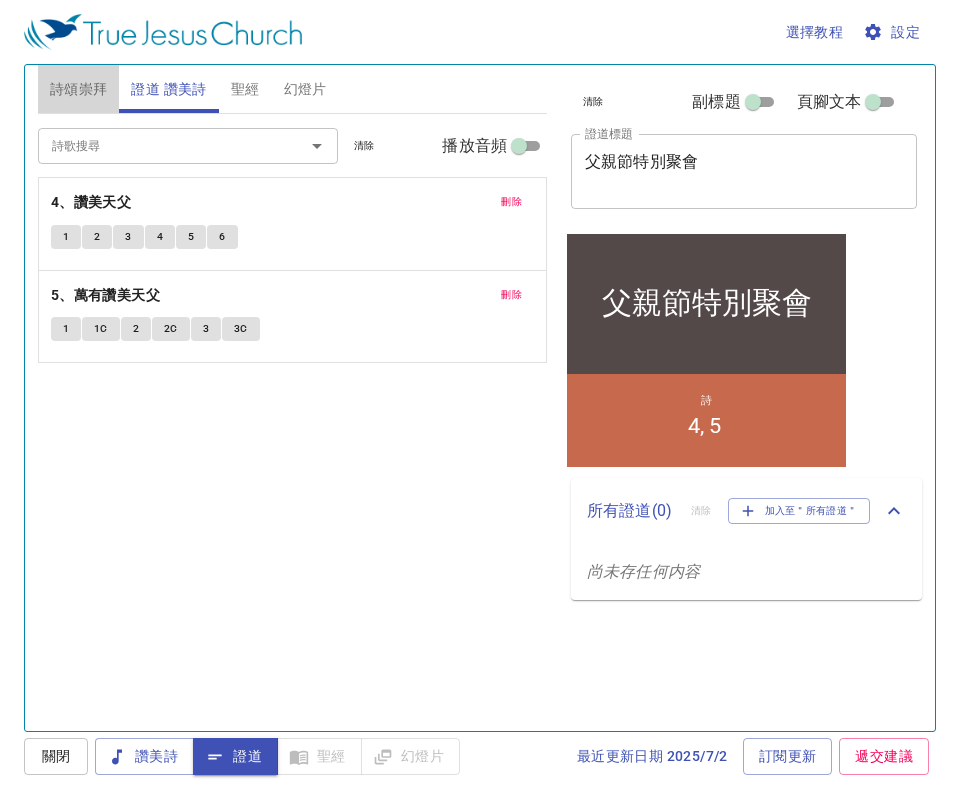 click on "詩頌崇拜" at bounding box center [79, 89] 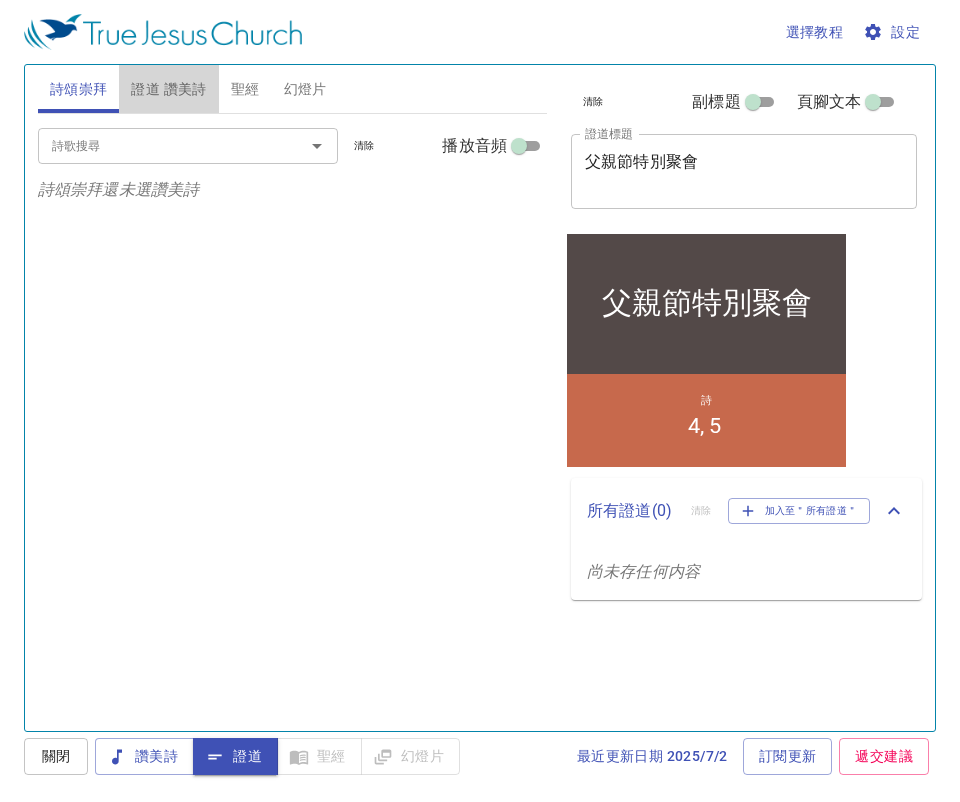 click on "證道 讚美詩" at bounding box center (168, 89) 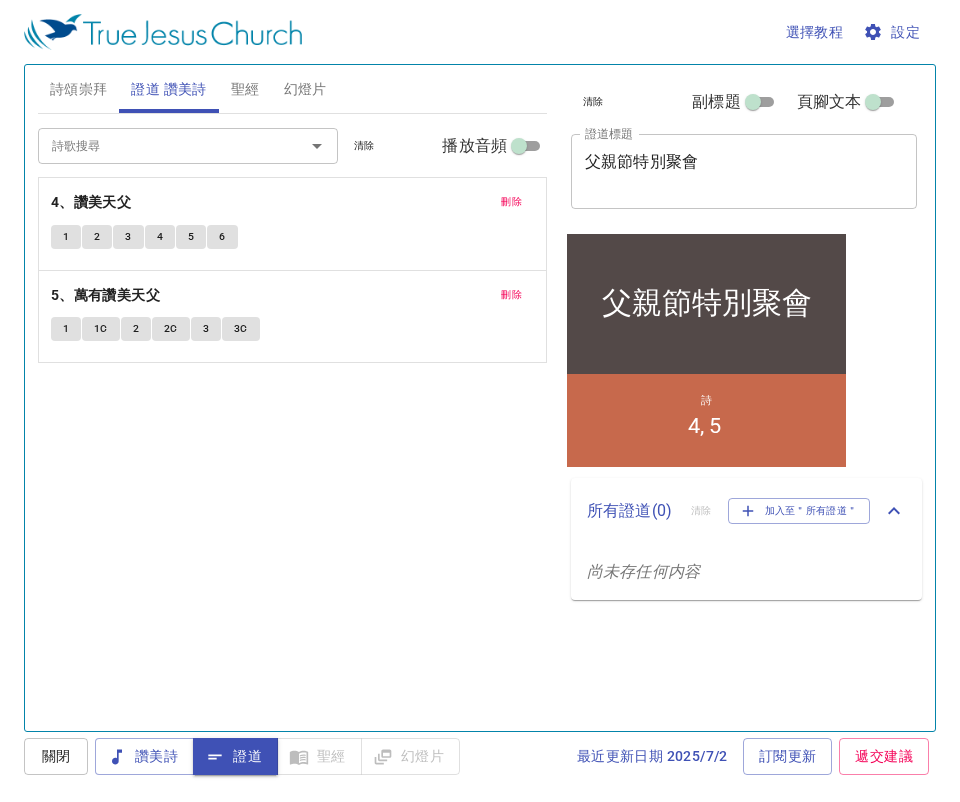 type 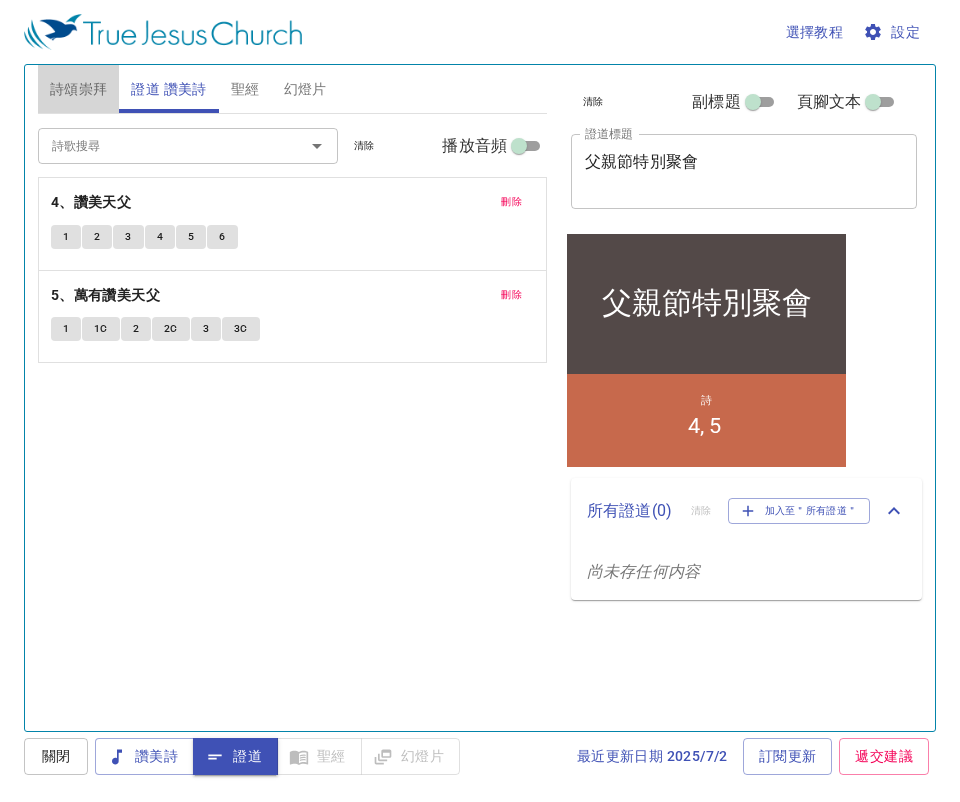 click on "詩頌崇拜" at bounding box center (79, 89) 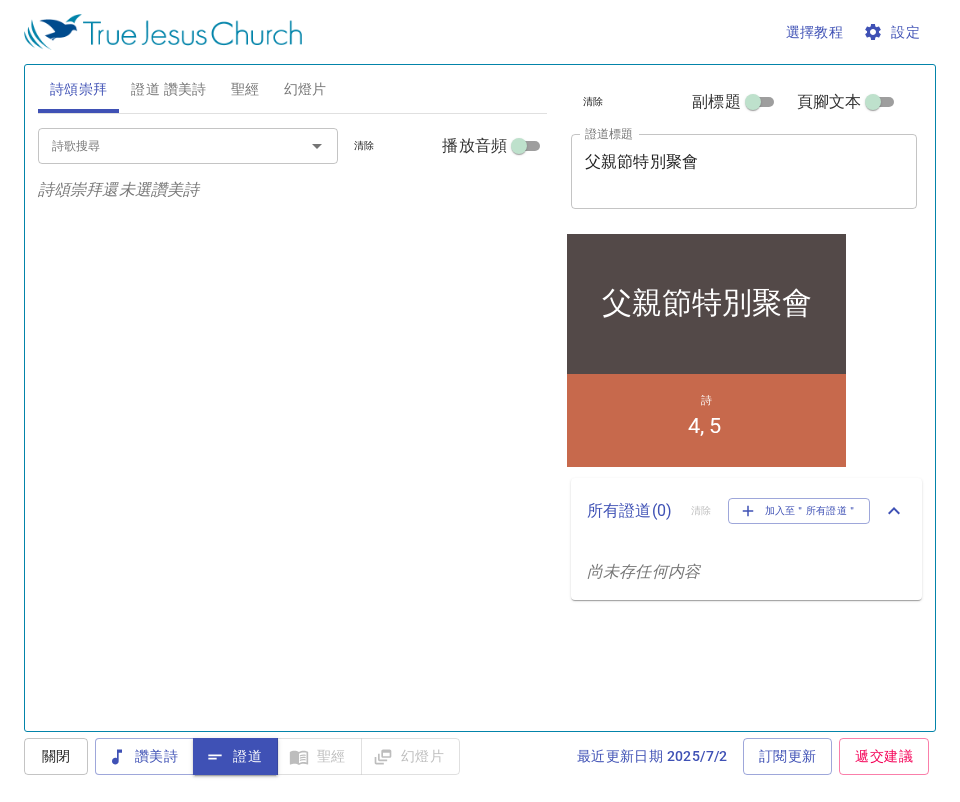 click on "詩歌搜尋" at bounding box center (158, 145) 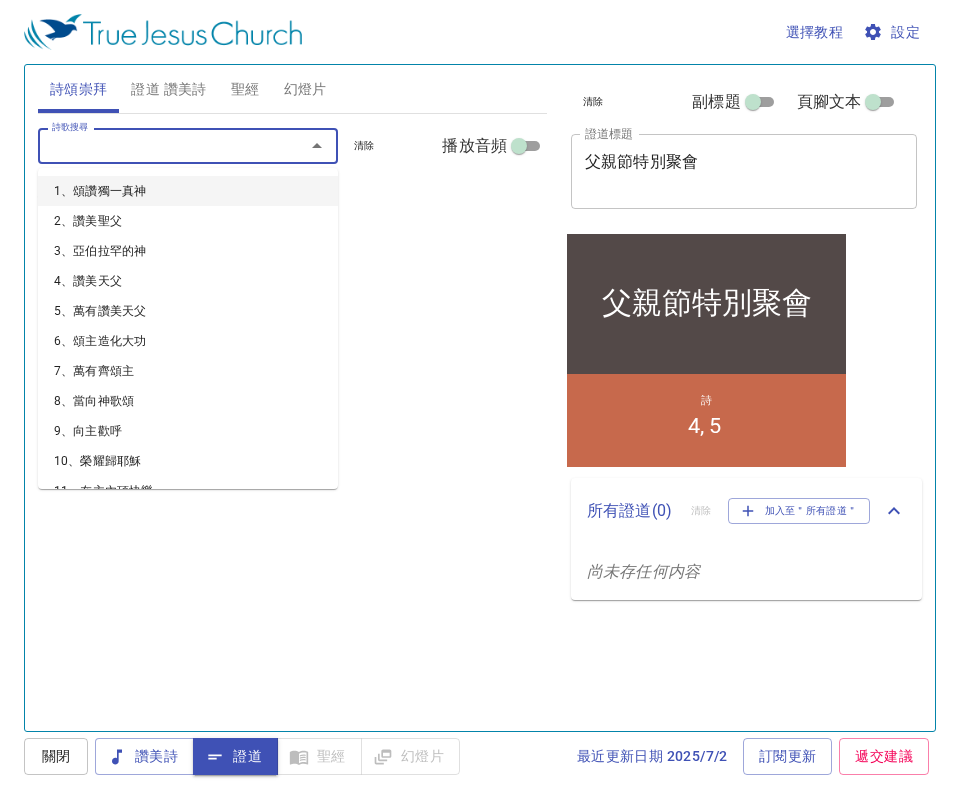 click on "詩歌搜尋" at bounding box center [158, 145] 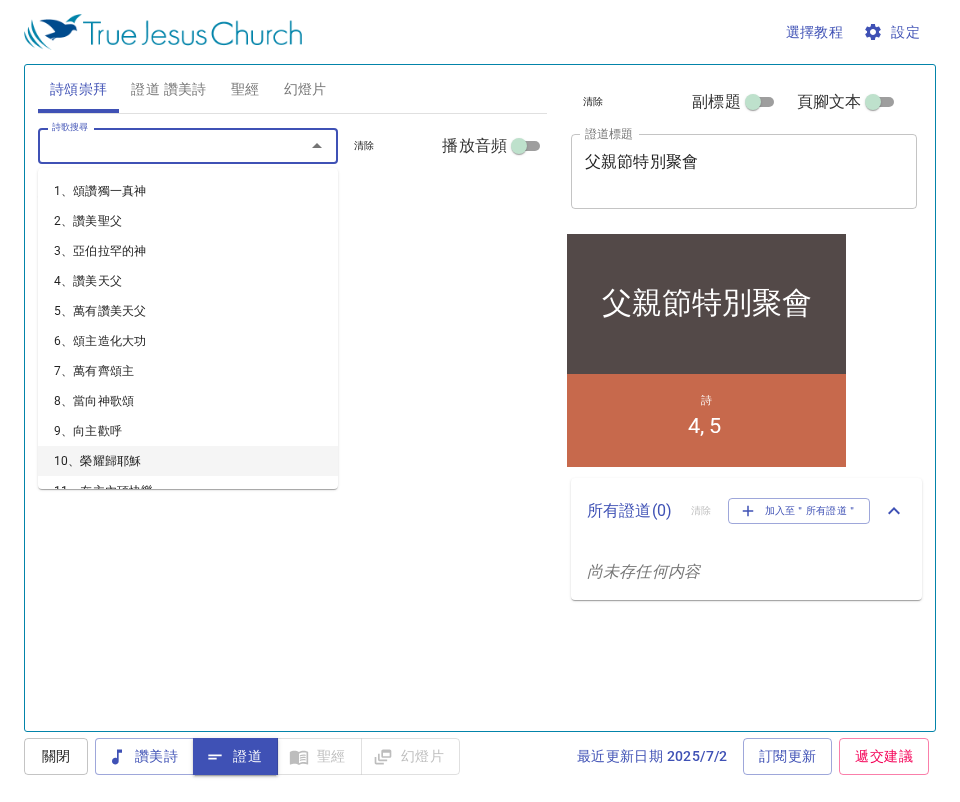 click on "詩歌搜尋 詩歌搜尋   清除 播放音頻 詩頌崇拜還未選讚美詩" at bounding box center [292, 414] 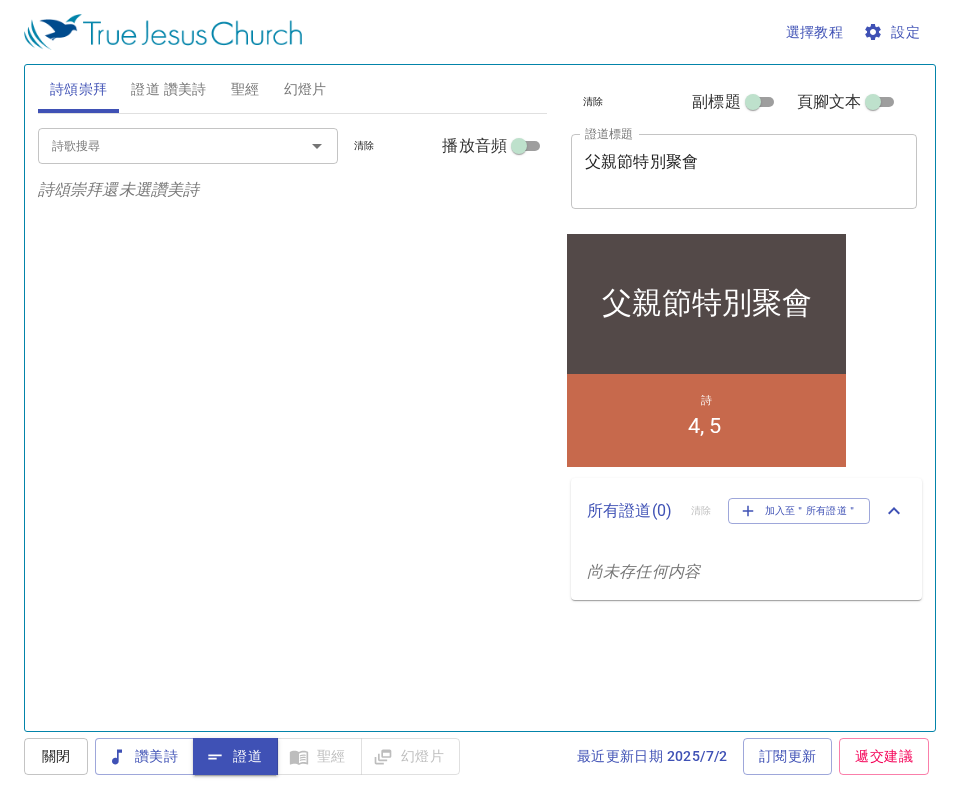 click on "詩歌搜尋" at bounding box center [158, 145] 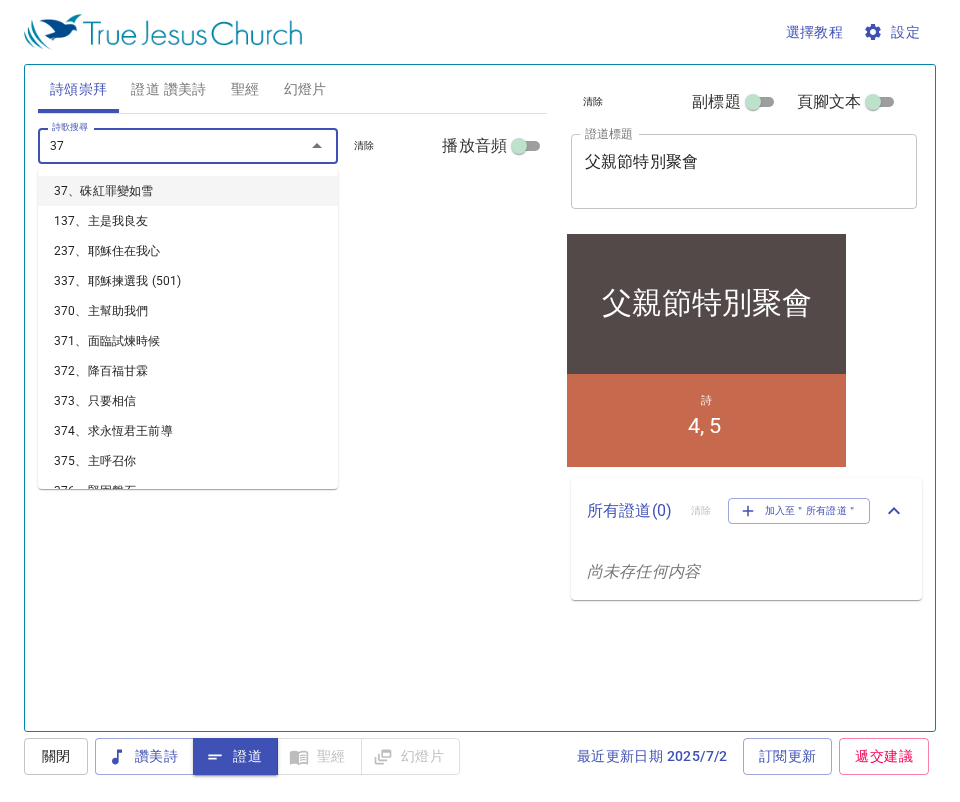 type on "370" 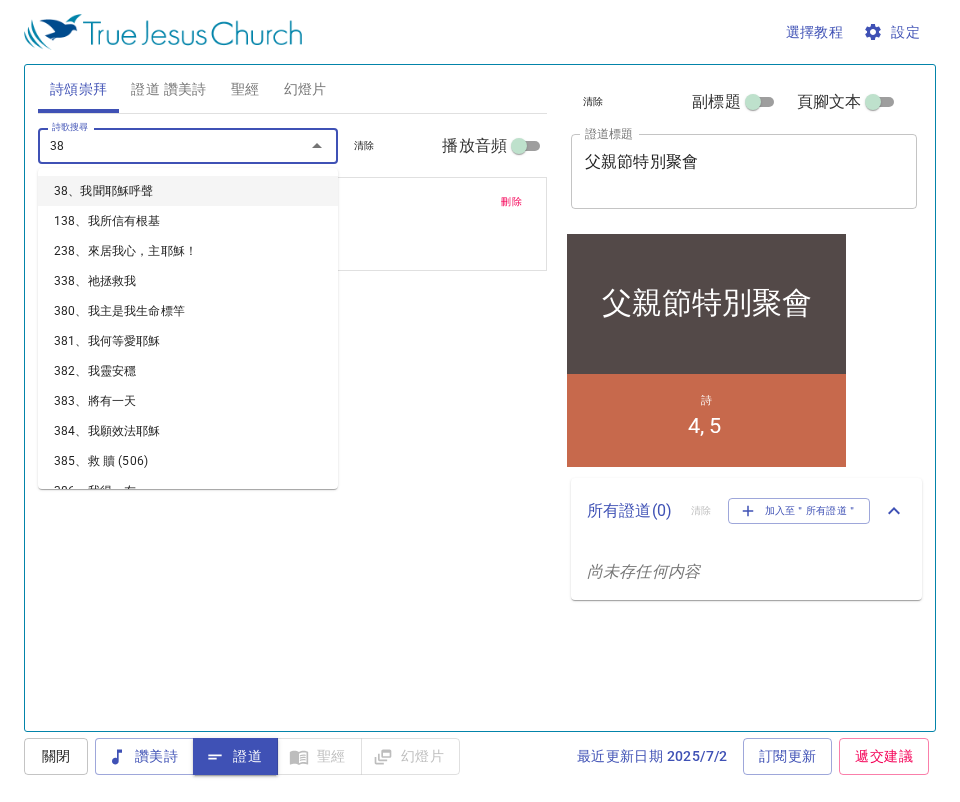 type on "380" 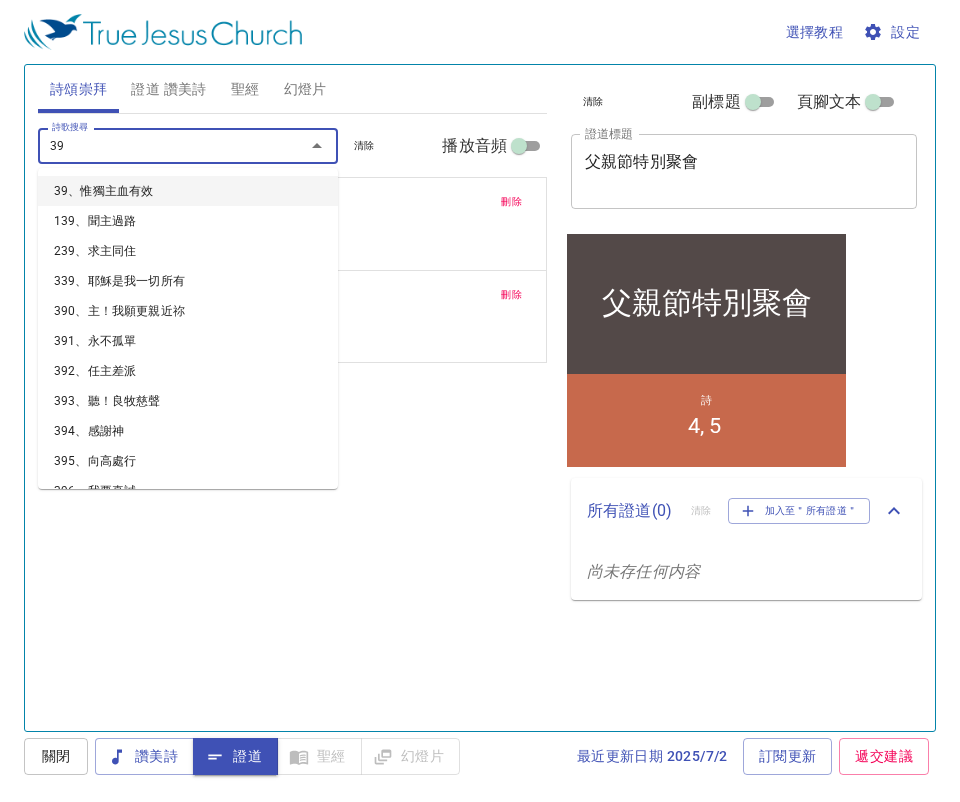 type on "393" 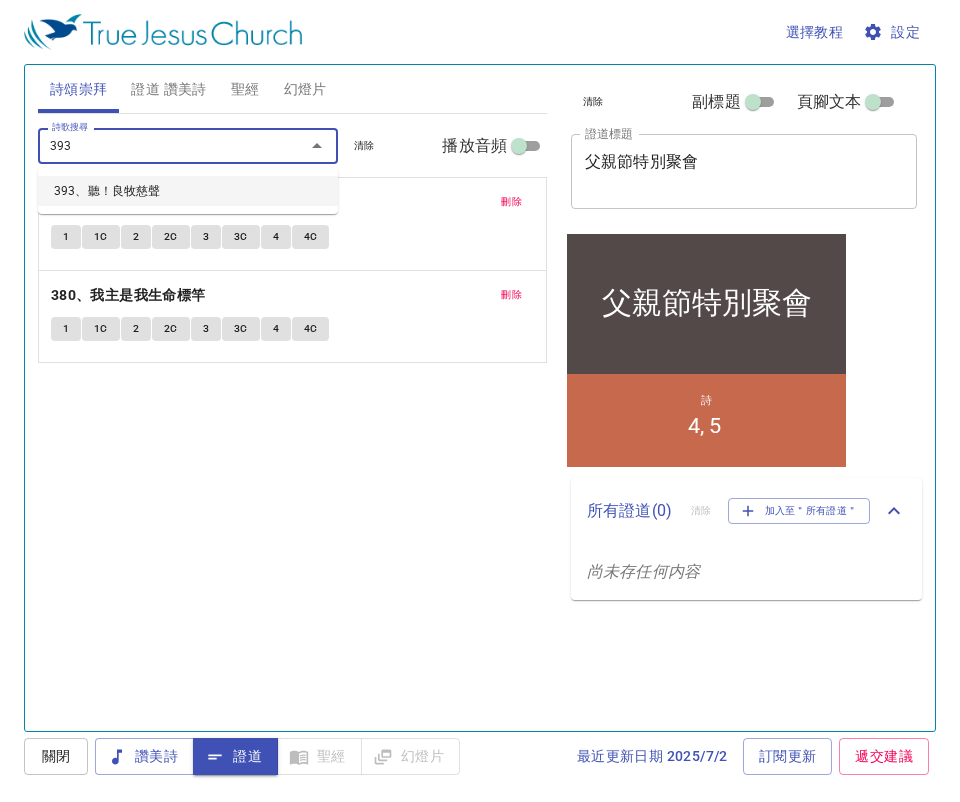type 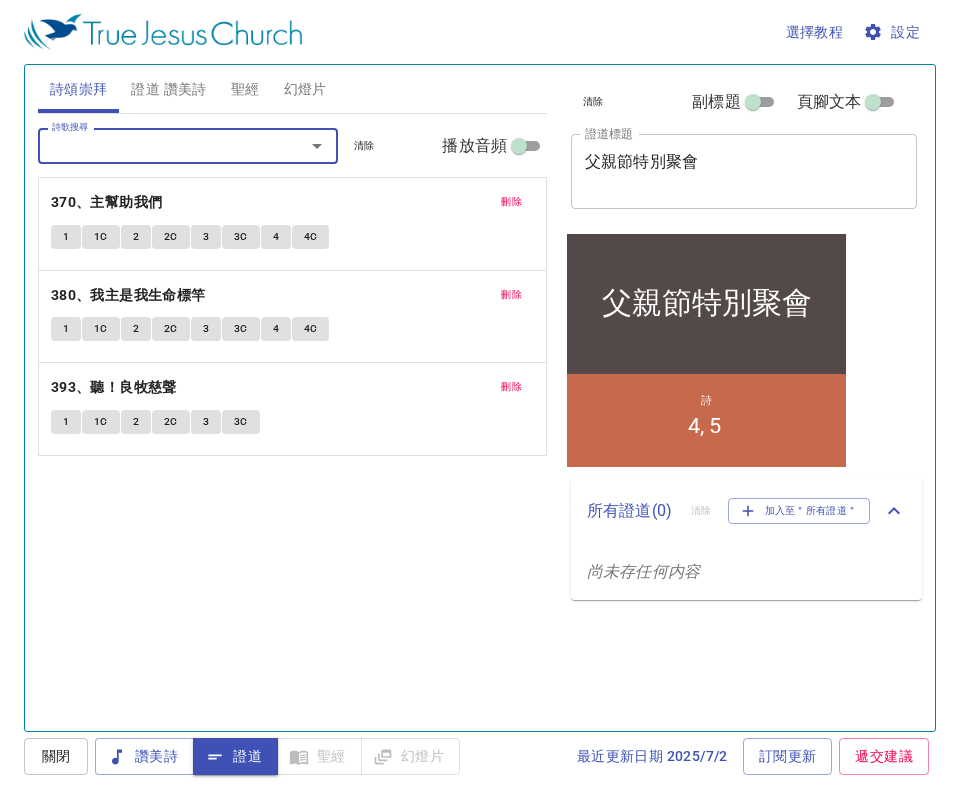 click on "詩歌搜尋 詩歌搜尋   清除 播放音頻 刪除 370、主幫助我們   1 1C 2 2C 3 3C 4 4C 刪除 380、我主是我生命標竿   1 1C 2 2C 3 3C 4 4C 刪除 393、聽！良牧慈聲   1 1C 2 2C 3 3C" at bounding box center [292, 414] 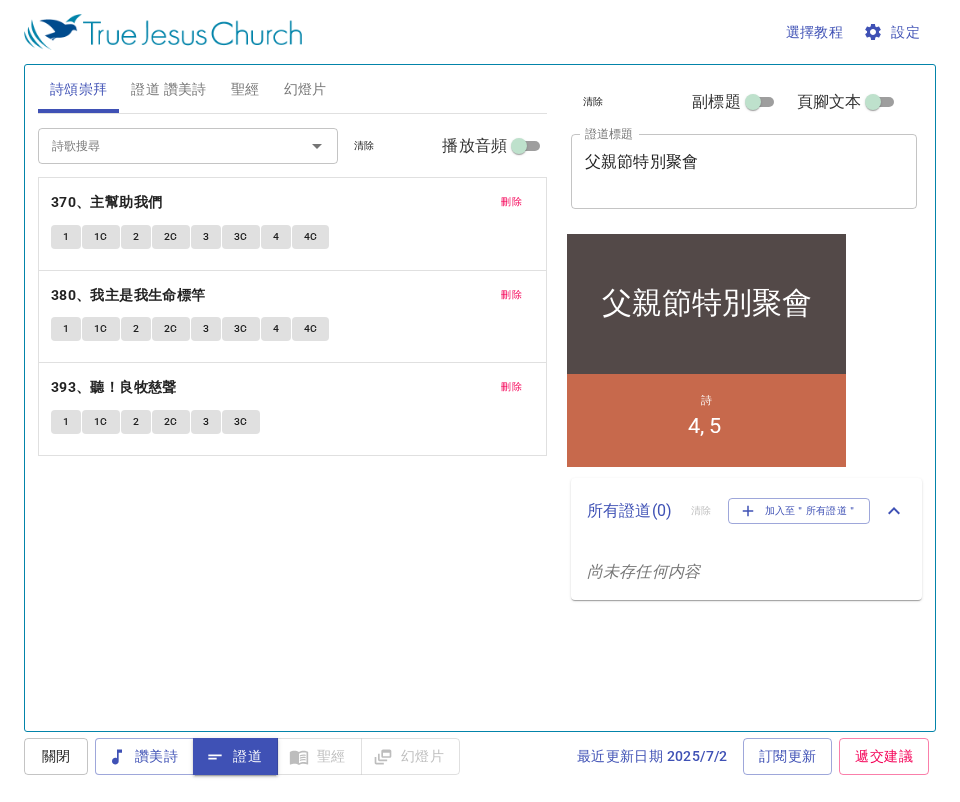 click on "詩歌搜尋 詩歌搜尋   清除 播放音頻 刪除 370、主幫助我們   1 1C 2 2C 3 3C 4 4C 刪除 380、我主是我生命標竿   1 1C 2 2C 3 3C 4 4C 刪除 393、聽！良牧慈聲   1 1C 2 2C 3 3C" at bounding box center [292, 414] 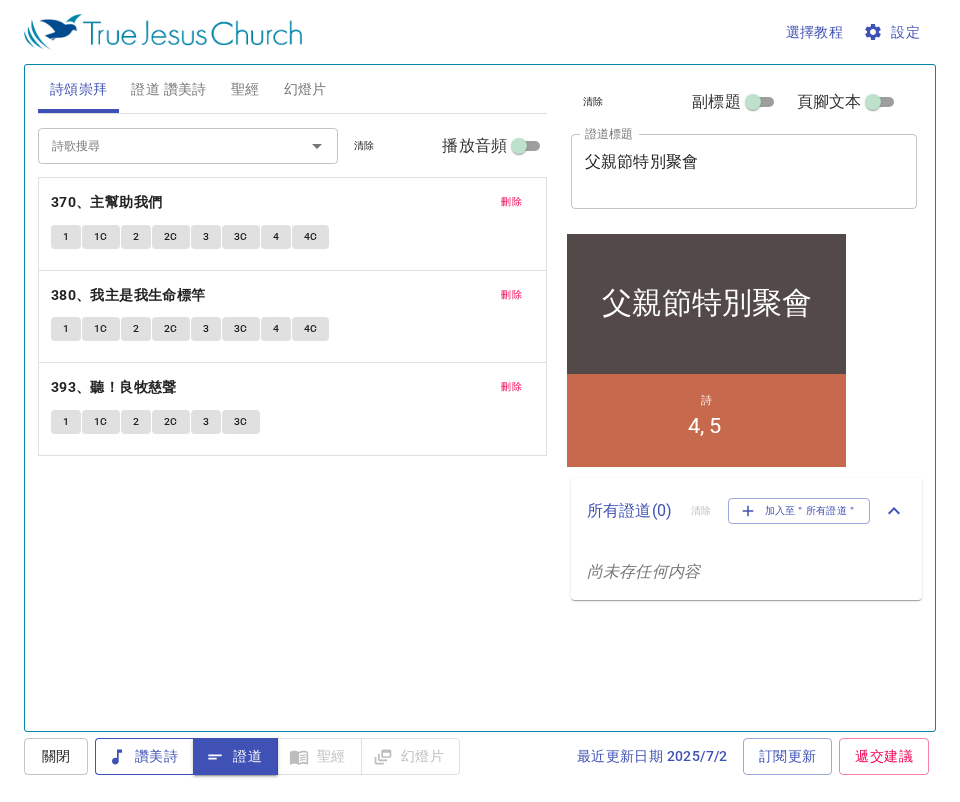 click on "讚美詩" at bounding box center (144, 756) 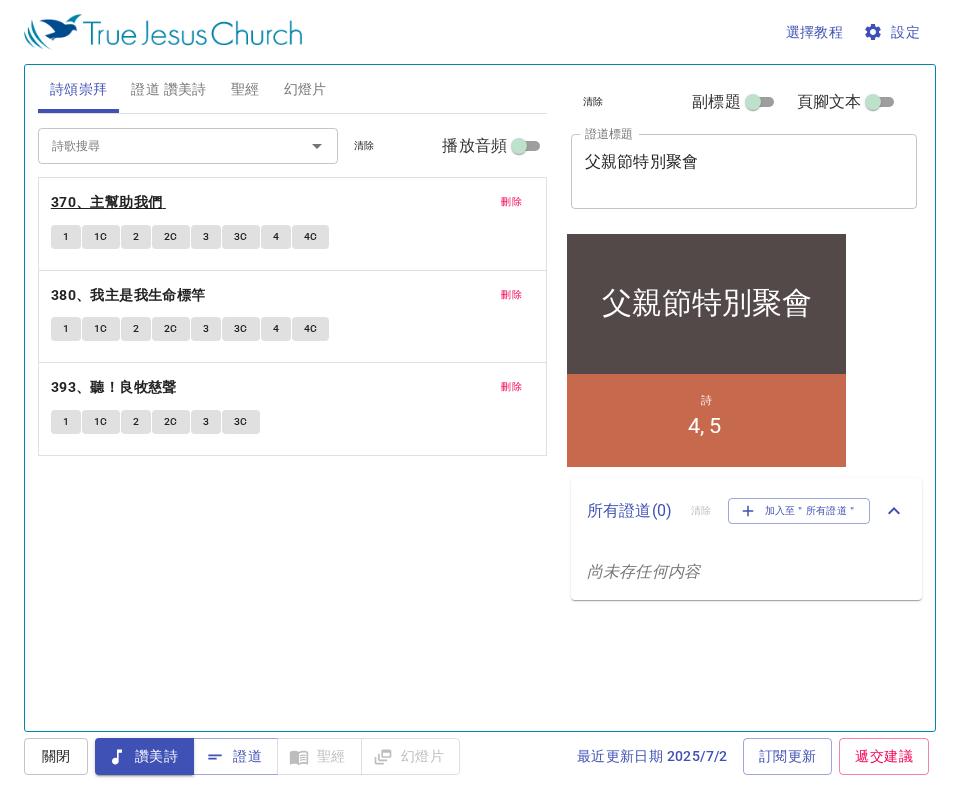 click on "370、主幫助我們" at bounding box center (107, 202) 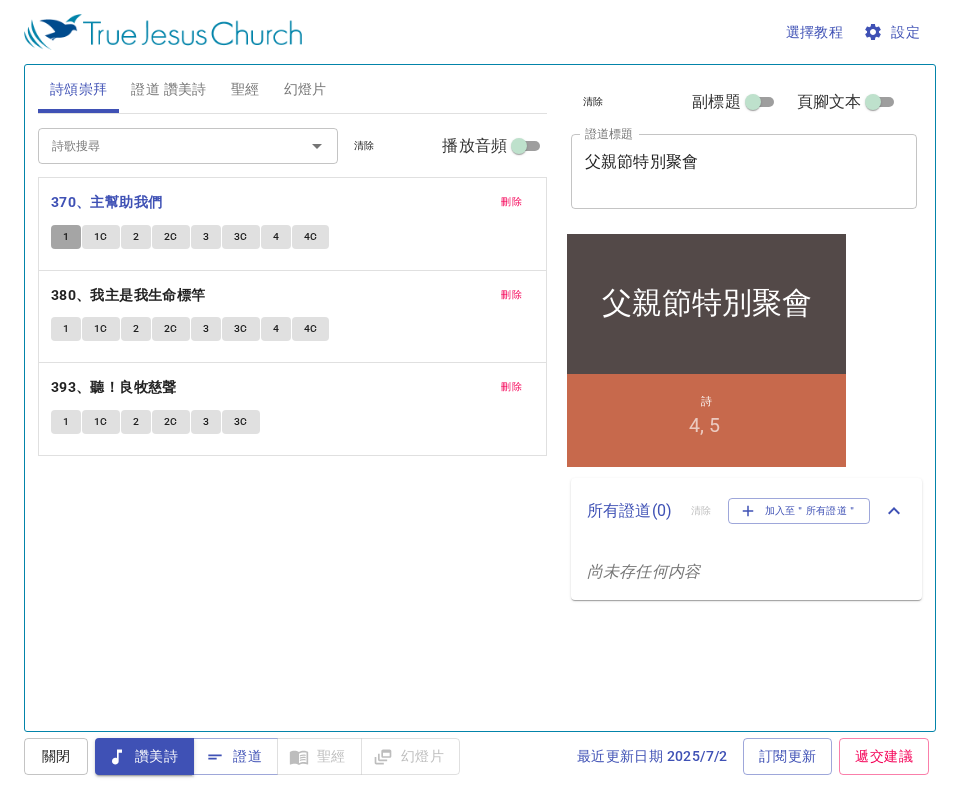 click on "1" at bounding box center [66, 237] 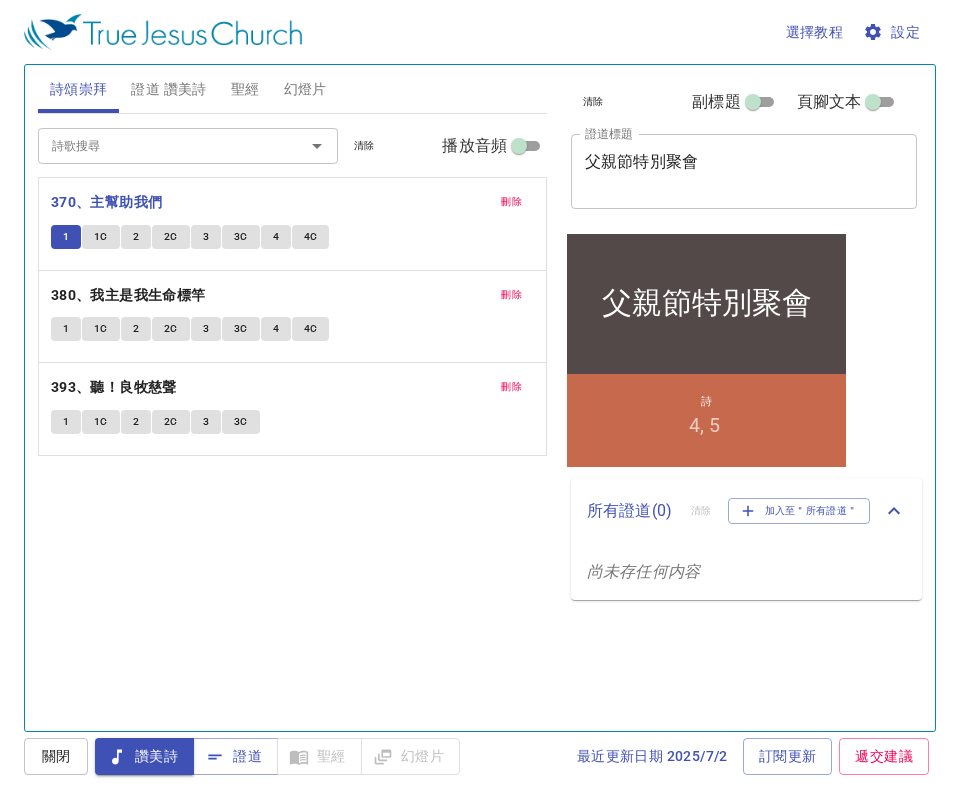 type 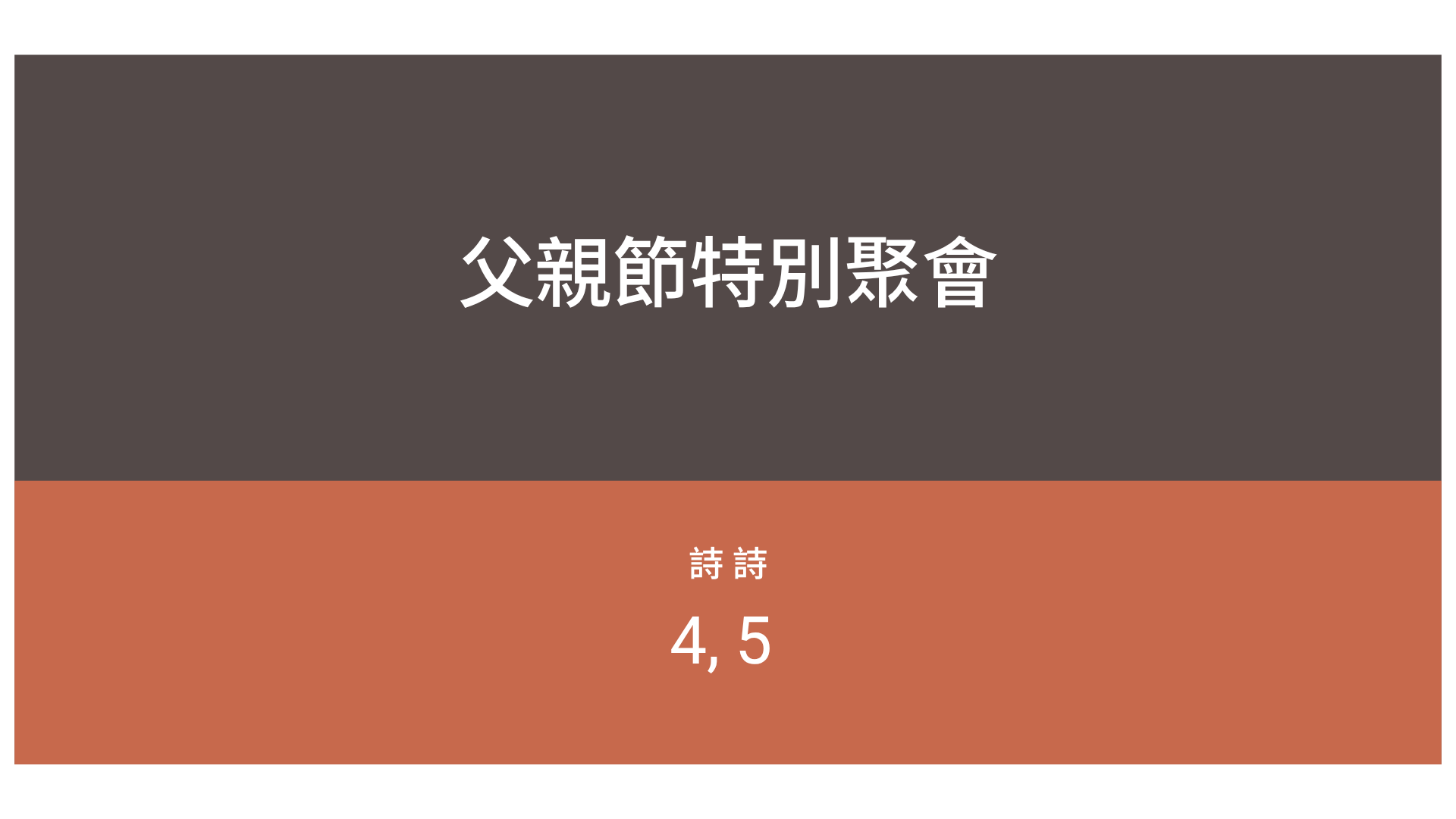 scroll, scrollTop: 0, scrollLeft: 0, axis: both 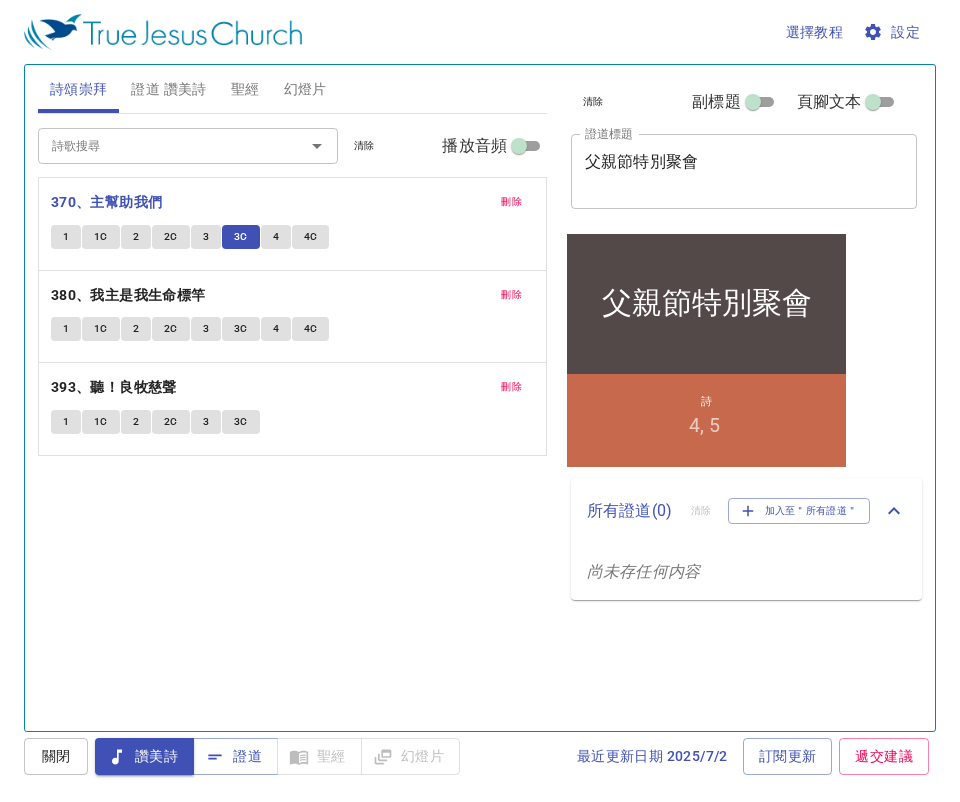 type 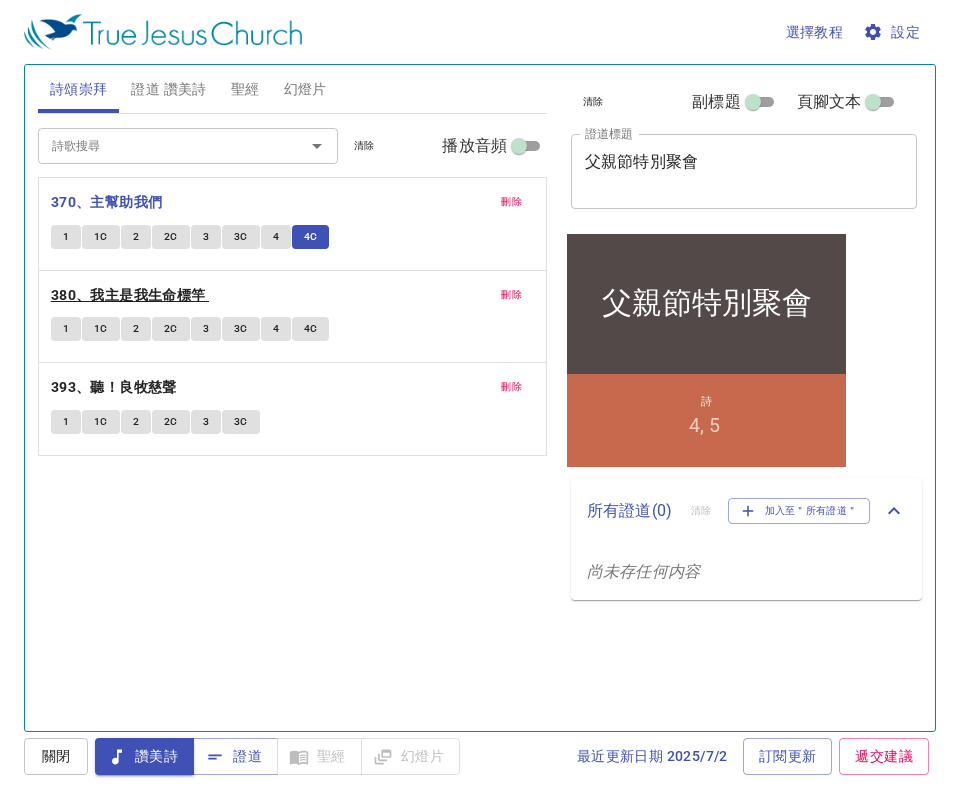 click on "380、我主是我生命標竿" at bounding box center [128, 295] 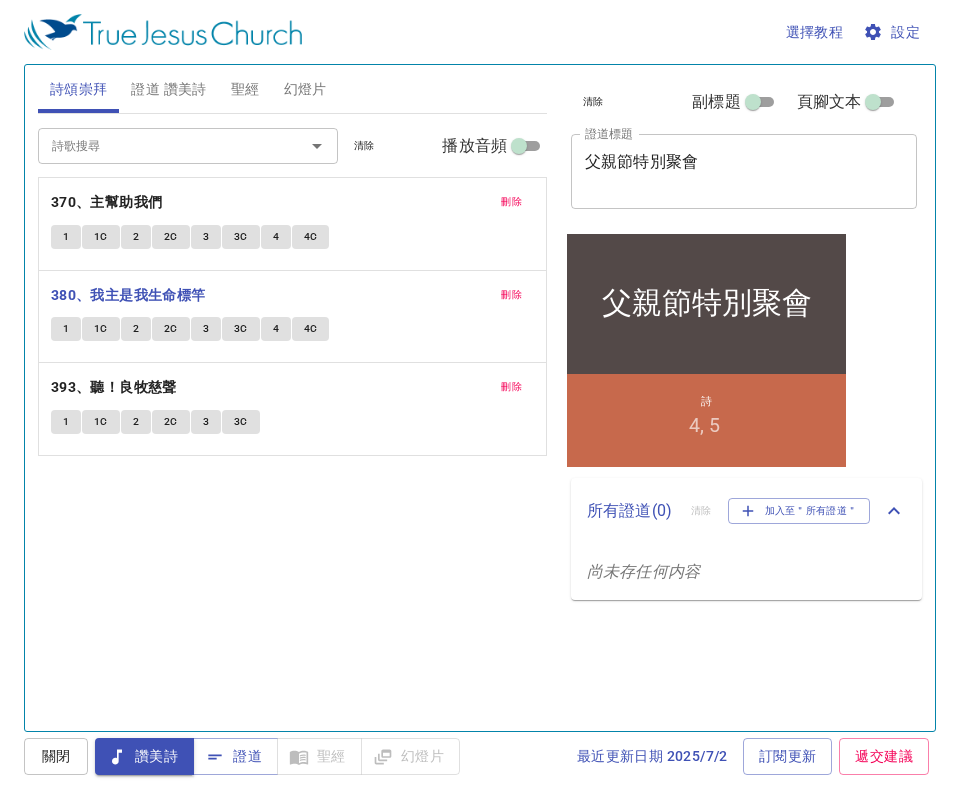 click on "刪除" at bounding box center (511, 202) 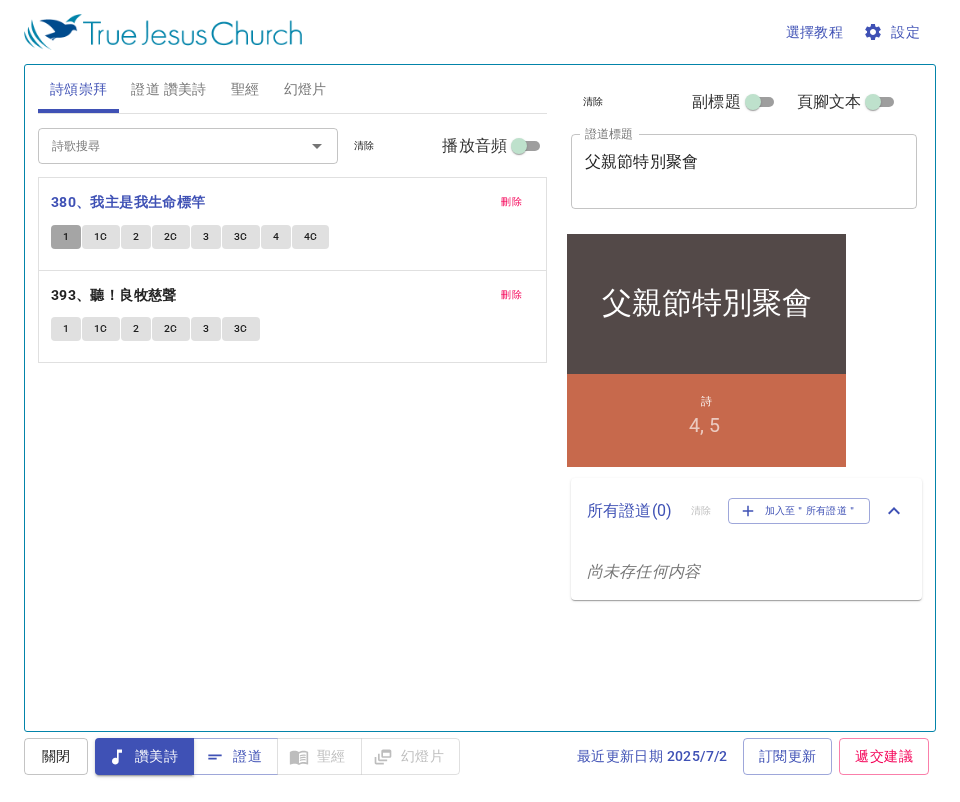 click on "1" at bounding box center [66, 237] 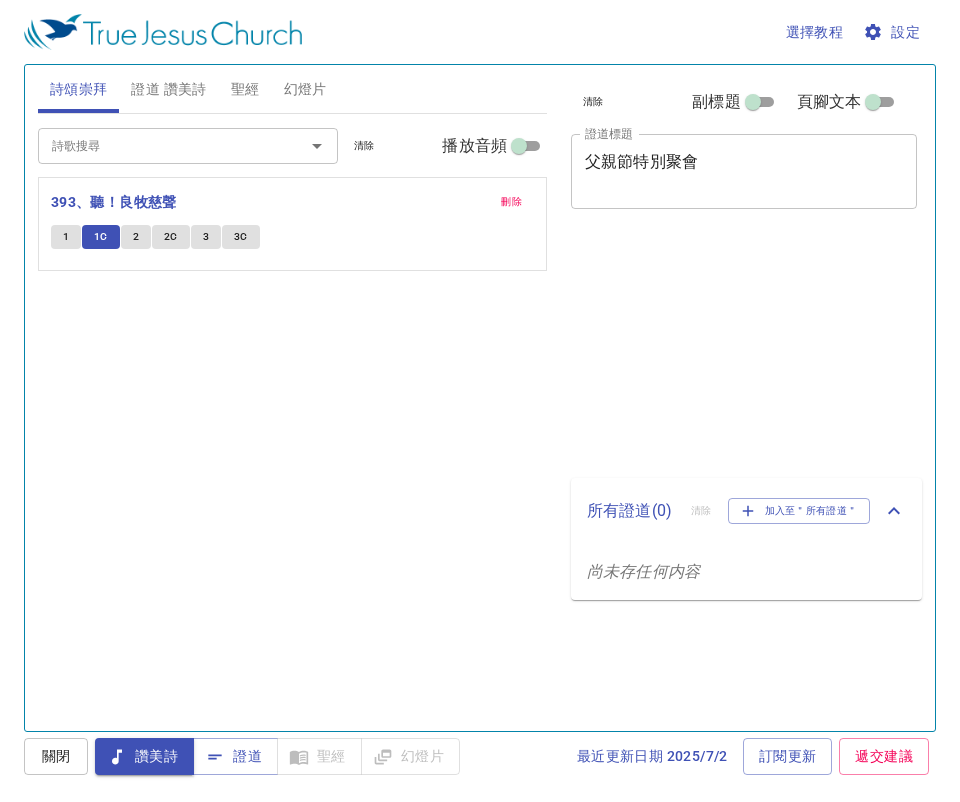scroll, scrollTop: 0, scrollLeft: 0, axis: both 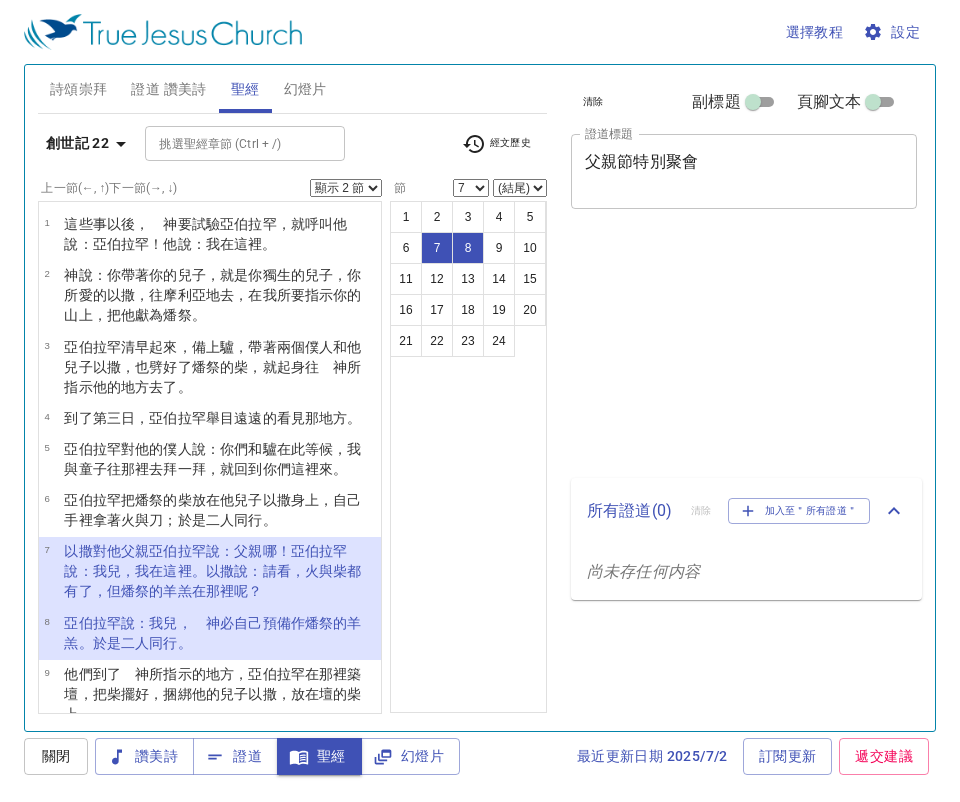 select on "2" 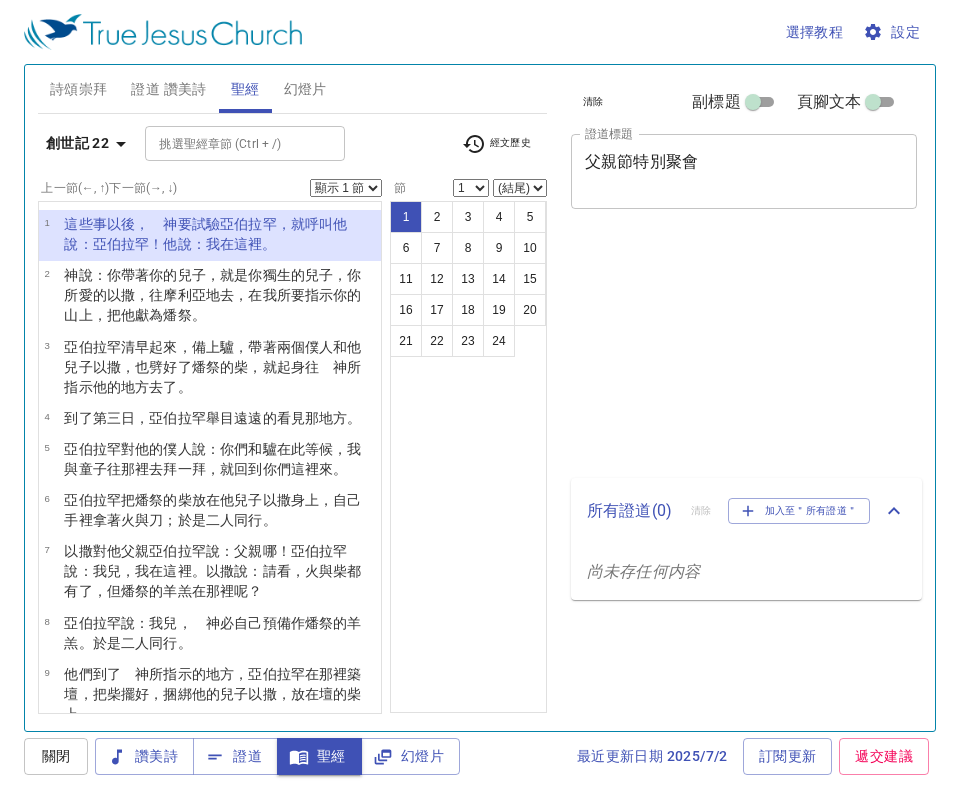 scroll, scrollTop: 0, scrollLeft: 0, axis: both 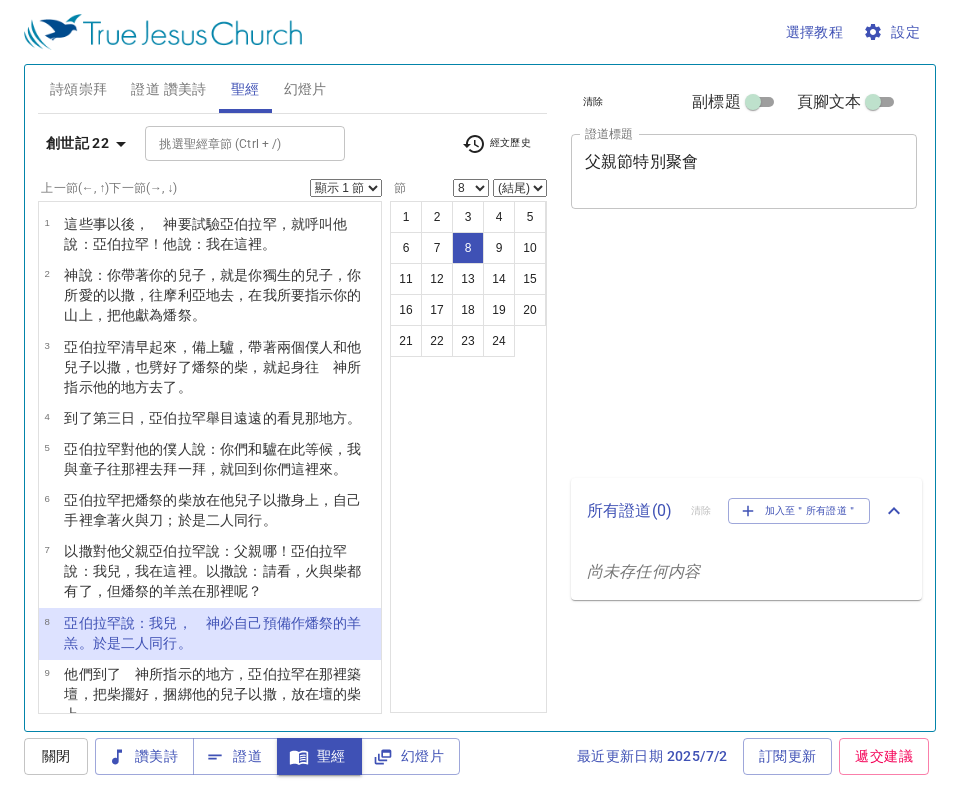 select on "8" 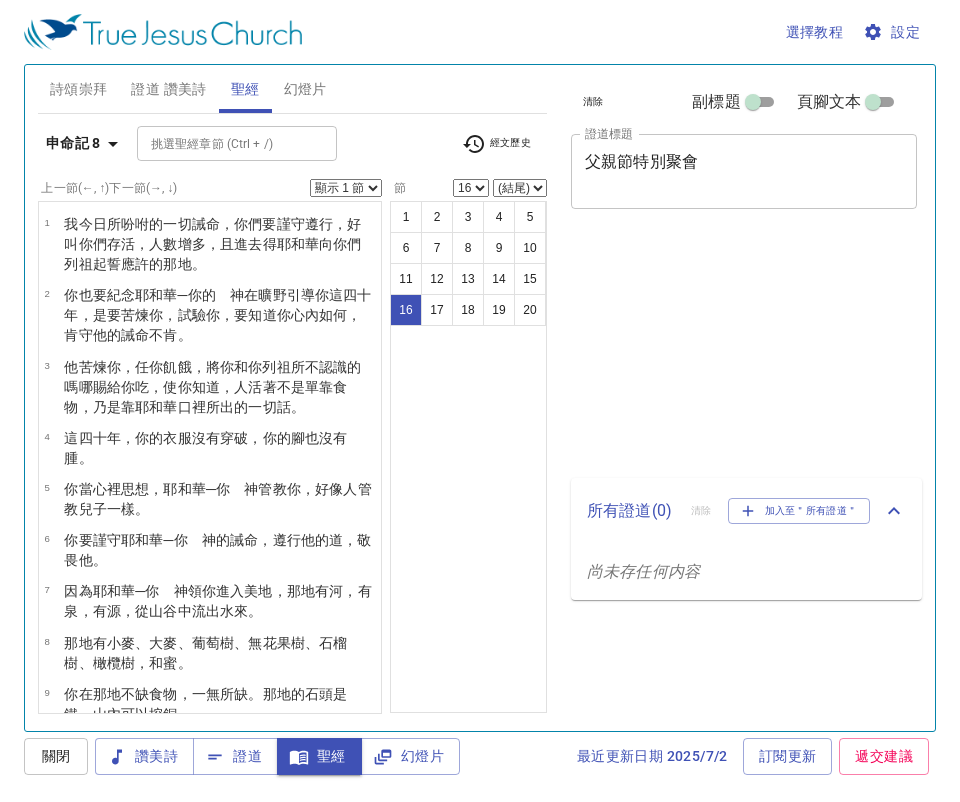 select on "16" 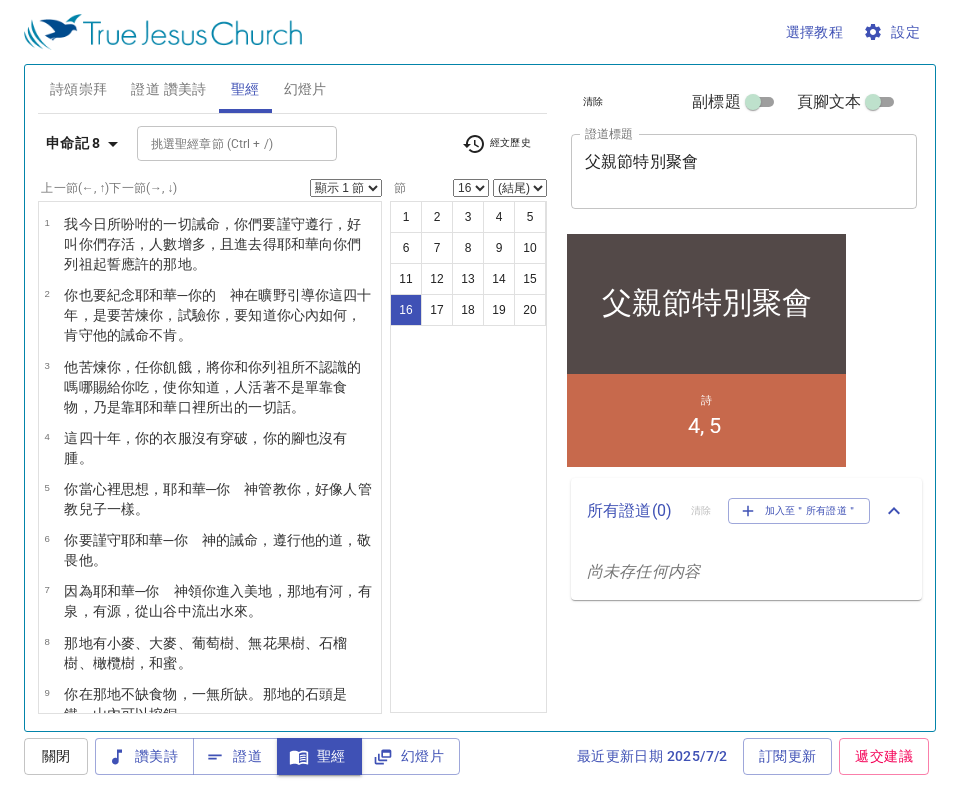scroll, scrollTop: 626, scrollLeft: 0, axis: vertical 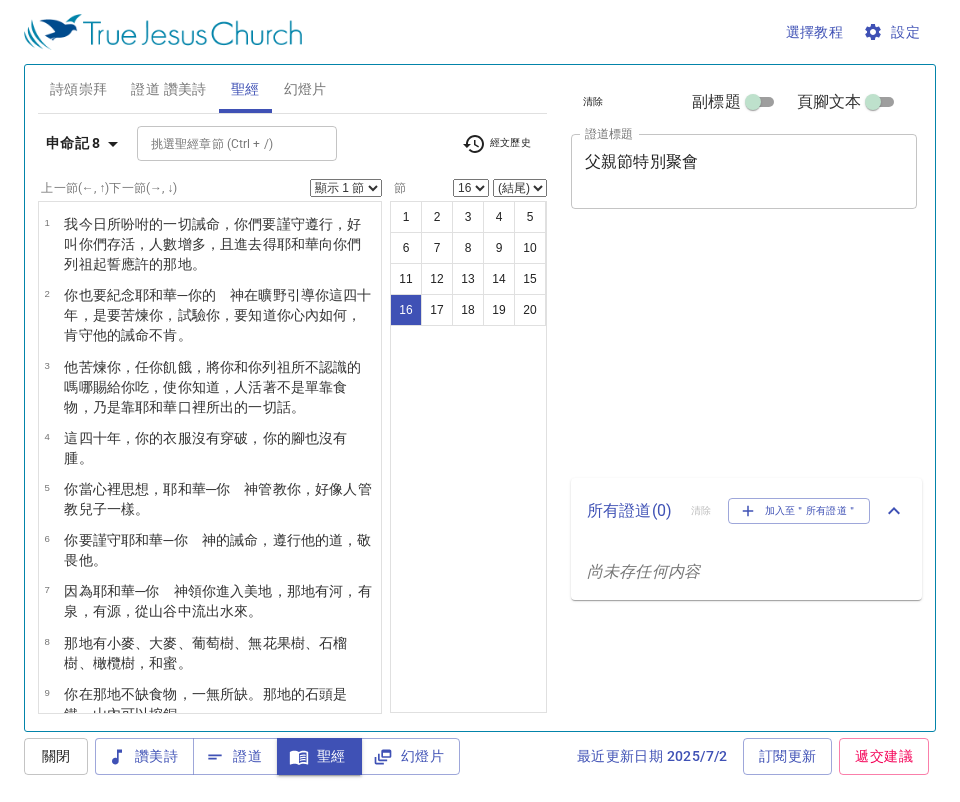 select on "16" 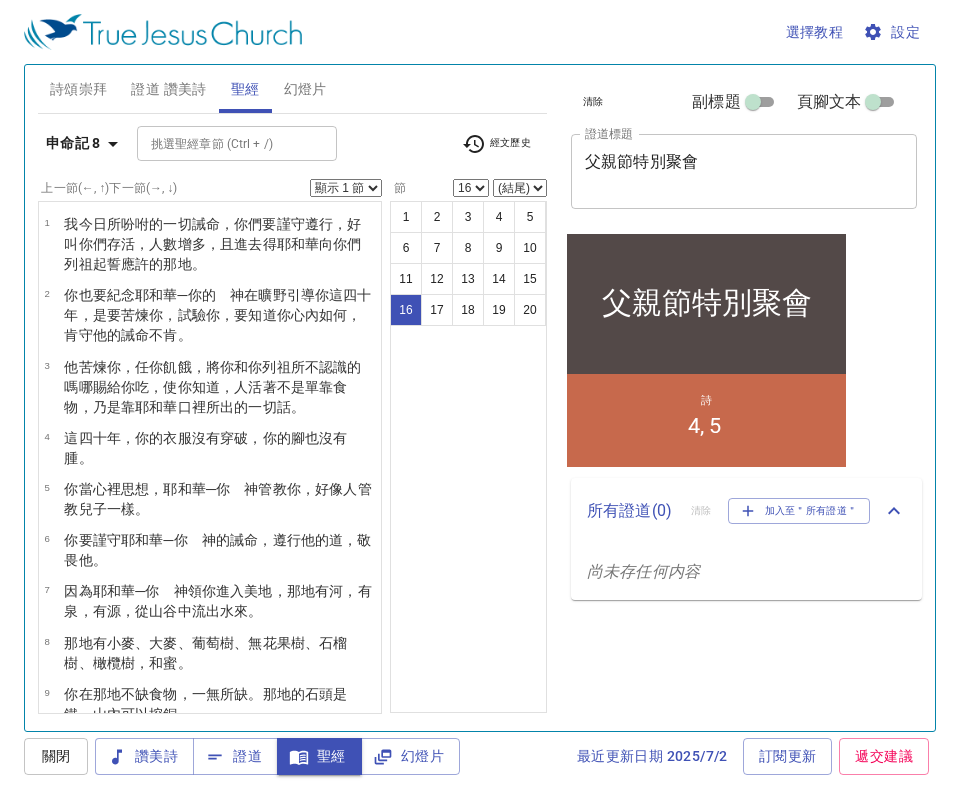 scroll, scrollTop: 626, scrollLeft: 0, axis: vertical 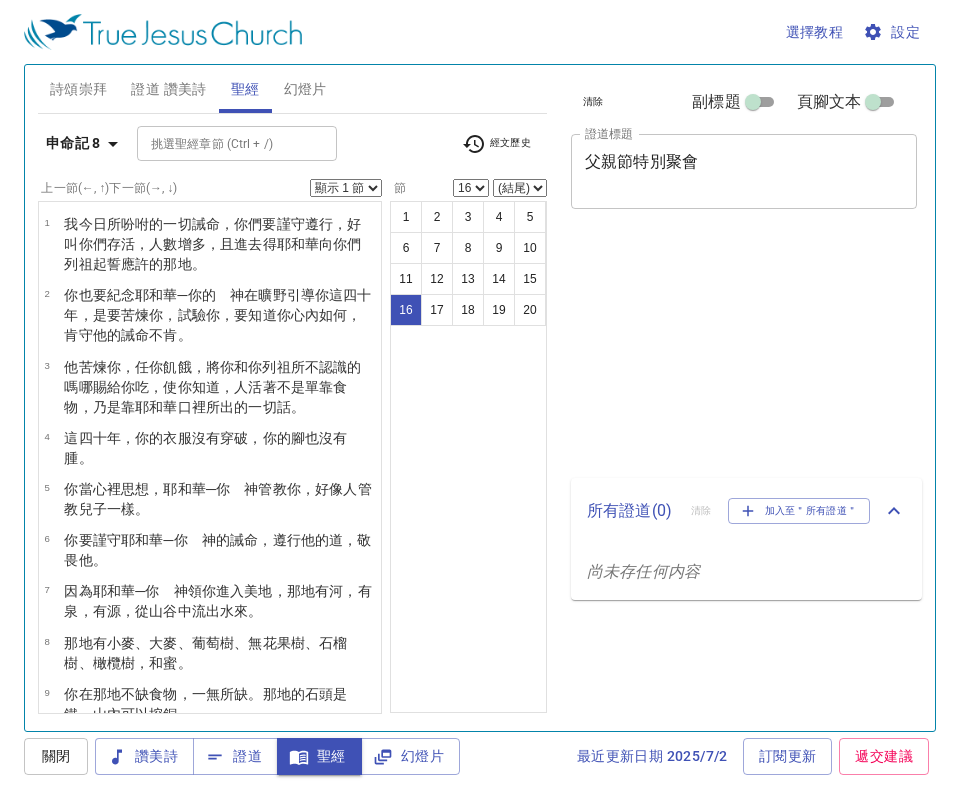 select on "16" 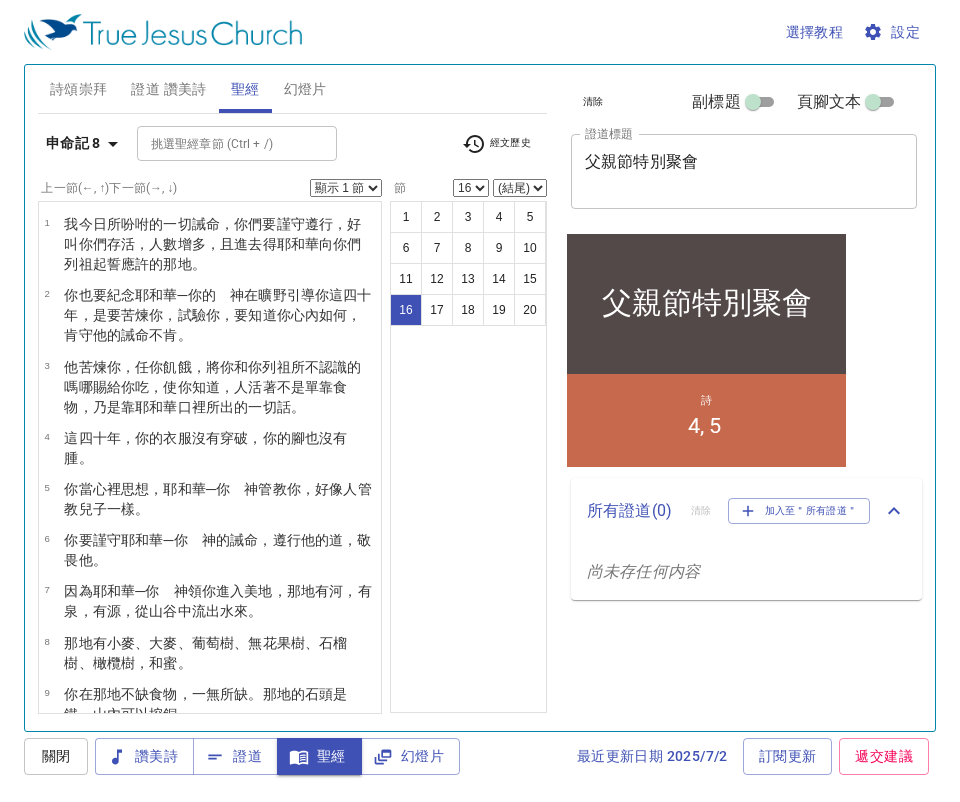 scroll, scrollTop: 626, scrollLeft: 0, axis: vertical 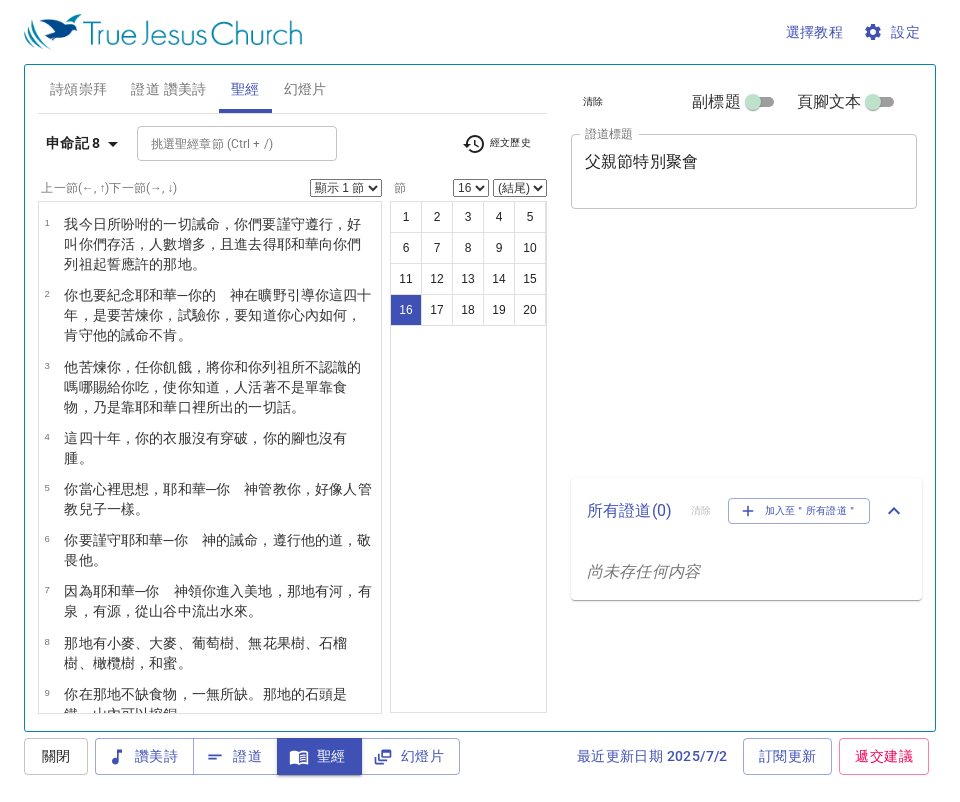 select on "16" 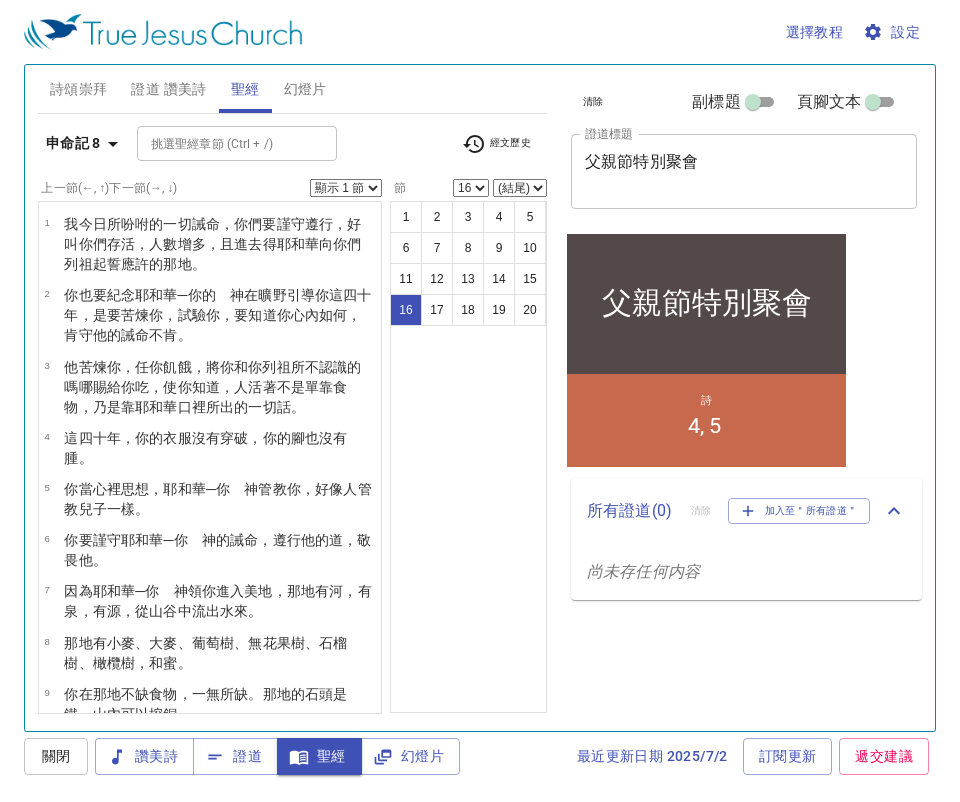 scroll, scrollTop: 0, scrollLeft: 0, axis: both 